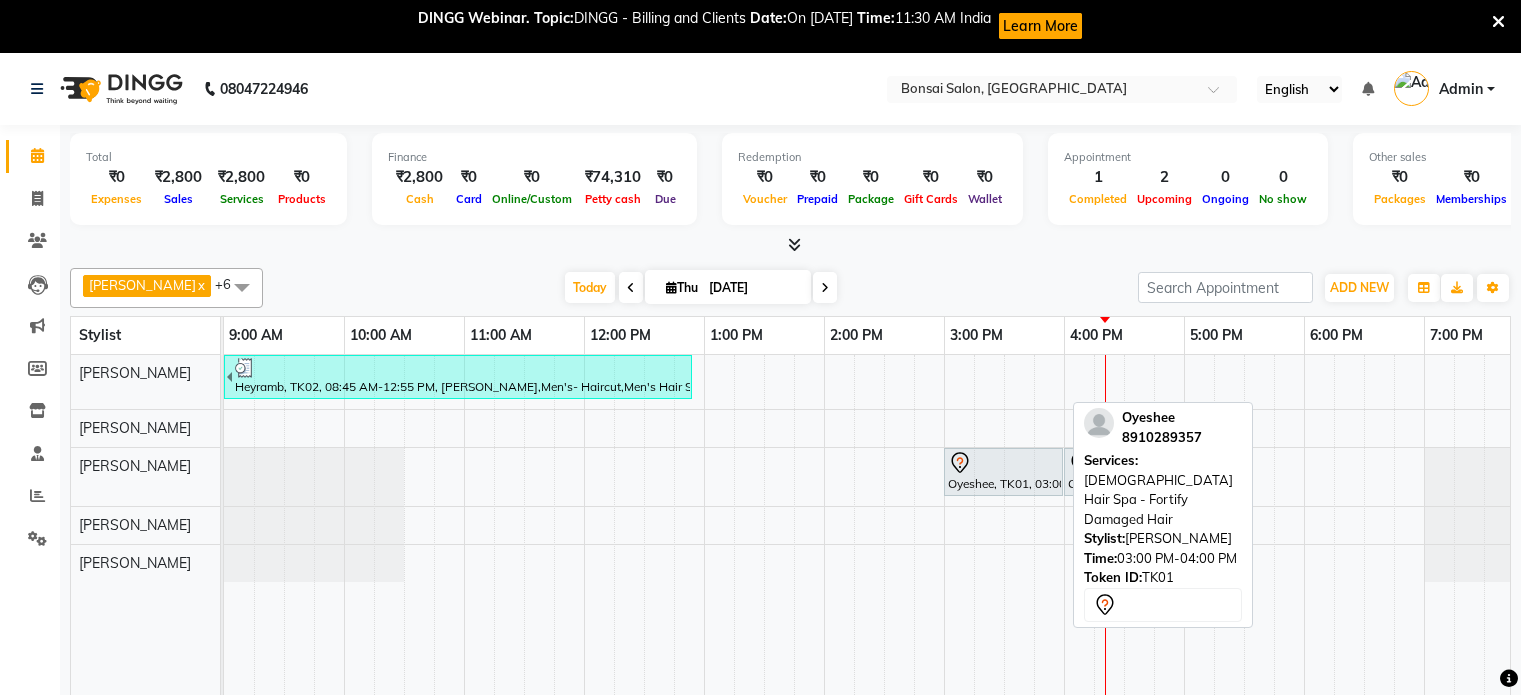 scroll, scrollTop: 0, scrollLeft: 0, axis: both 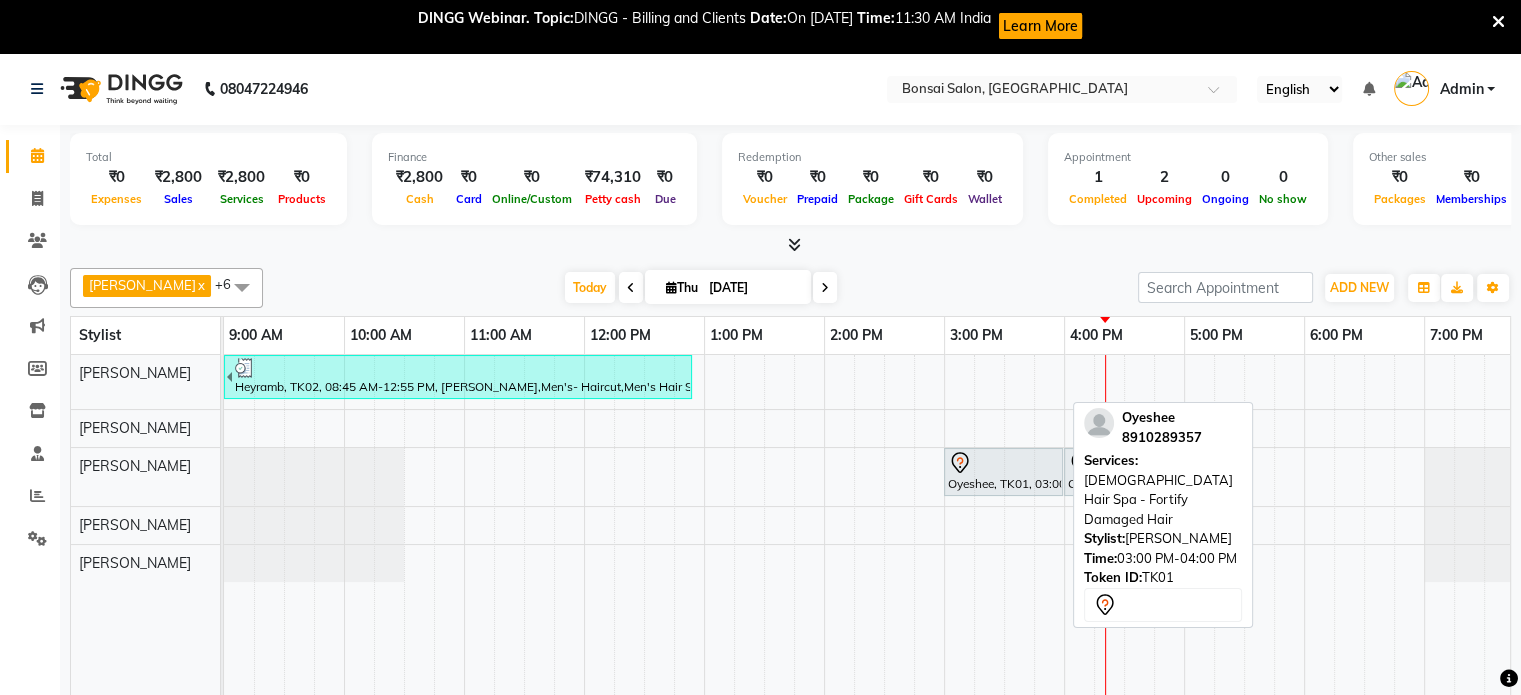 click on "Oyeshee, TK01, 03:00 PM-04:00 PM, [DEMOGRAPHIC_DATA] Hair Spa - Fortify Damaged Hair" at bounding box center [1003, 472] 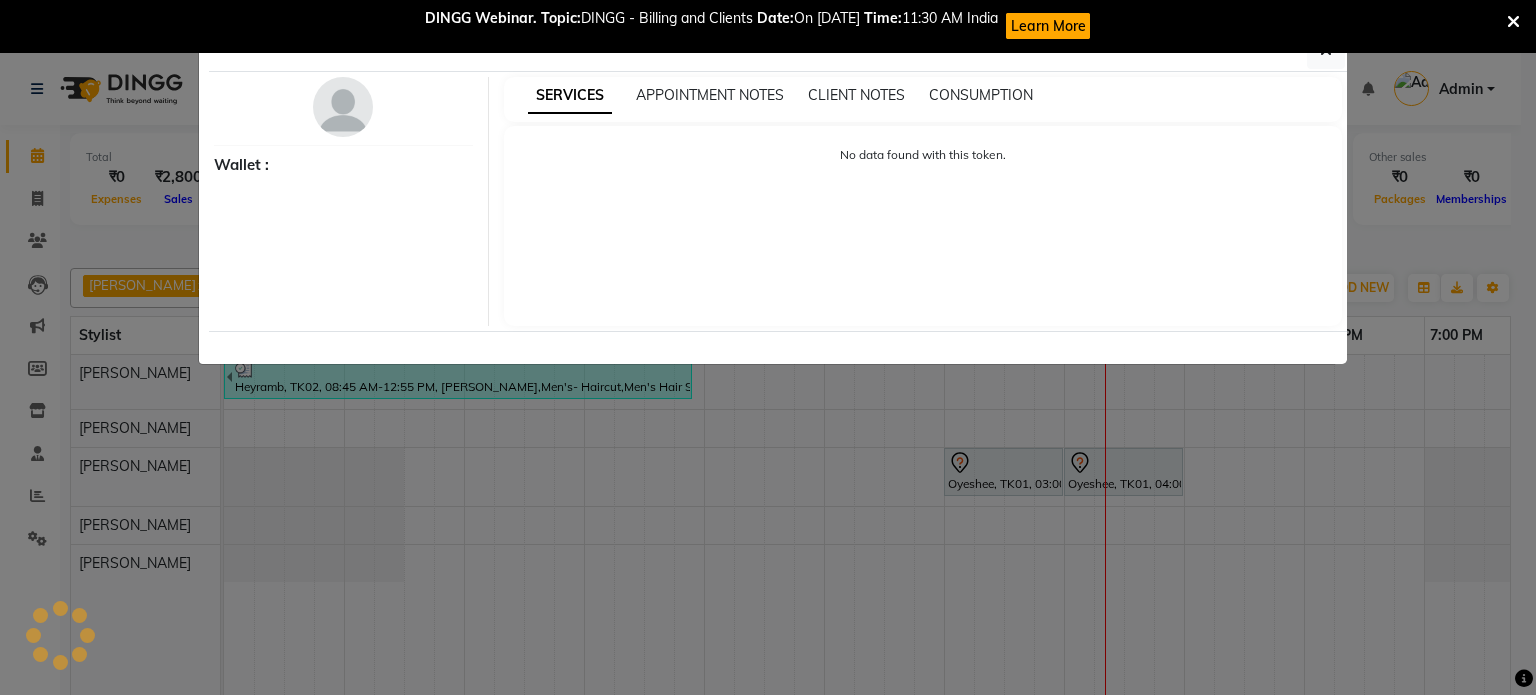select on "7" 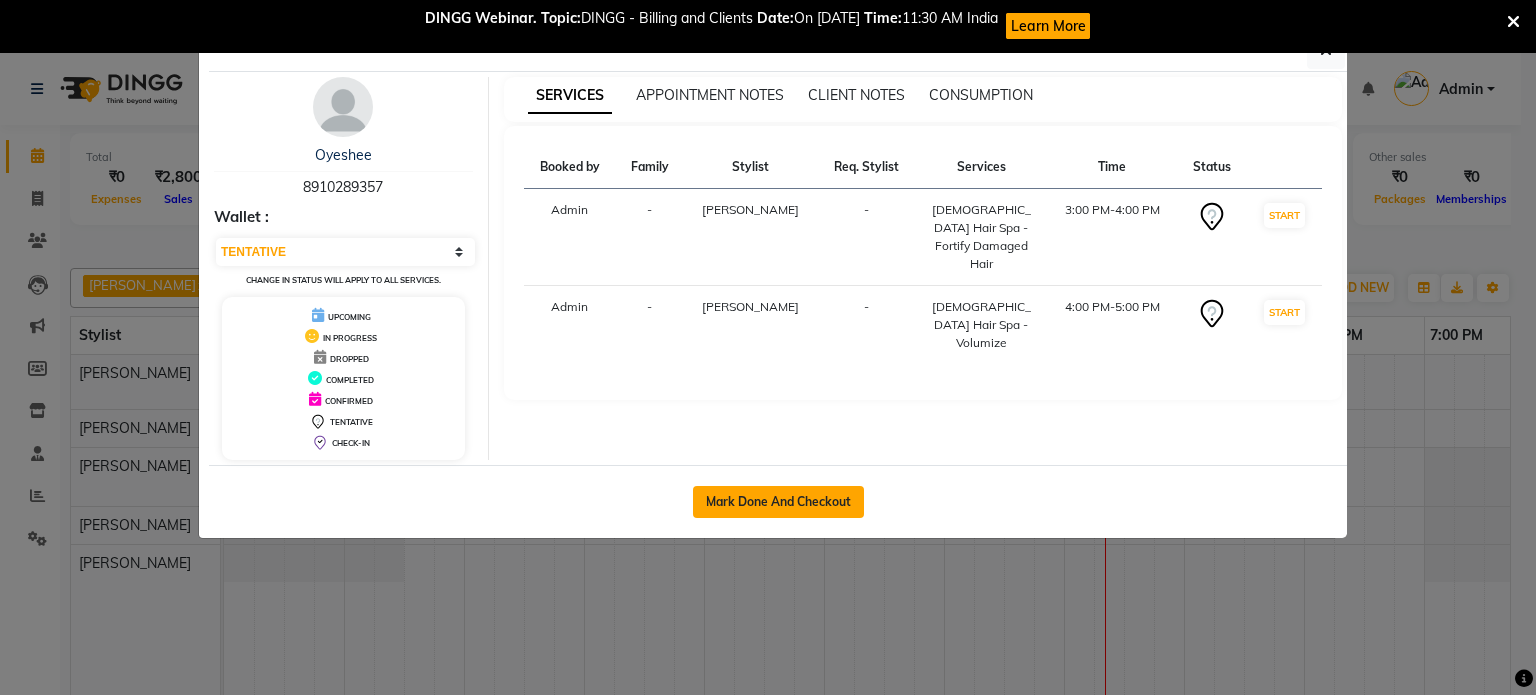 click on "Mark Done And Checkout" 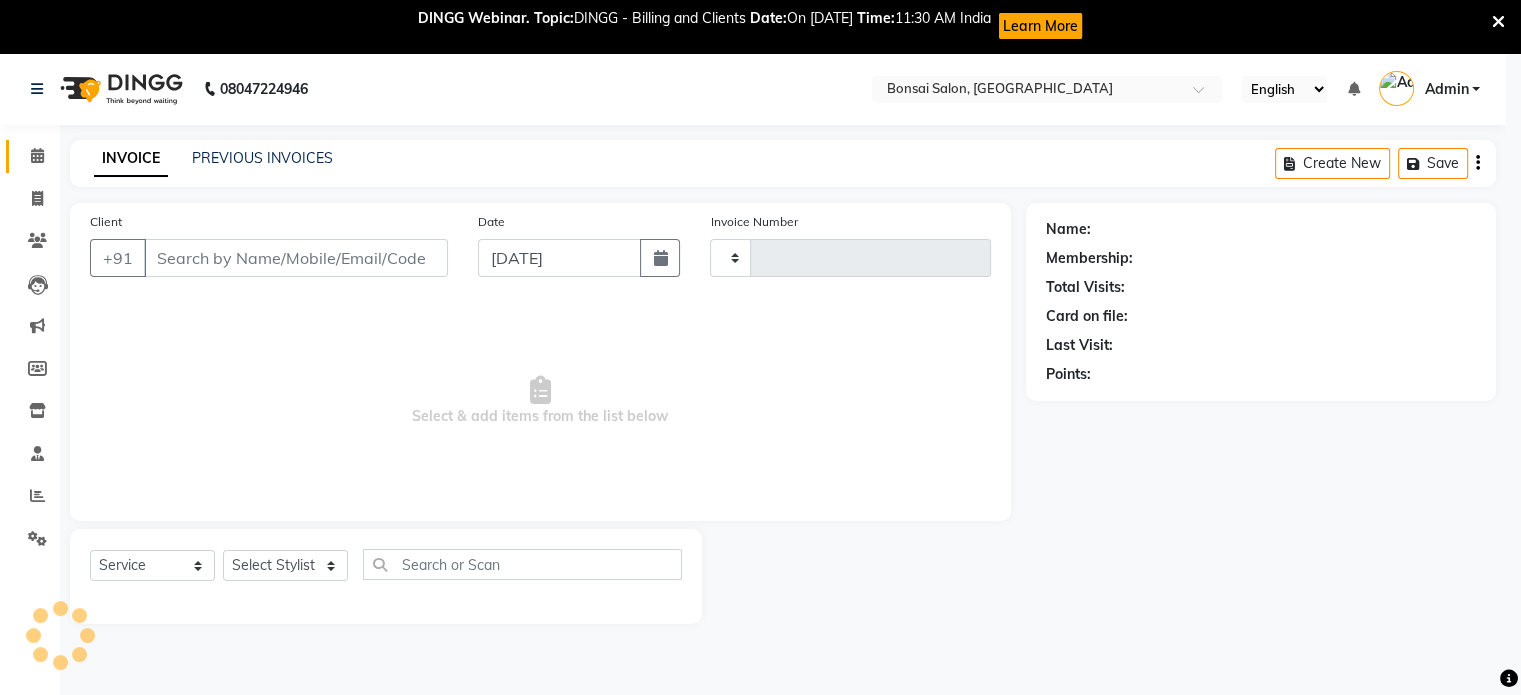 type on "0509" 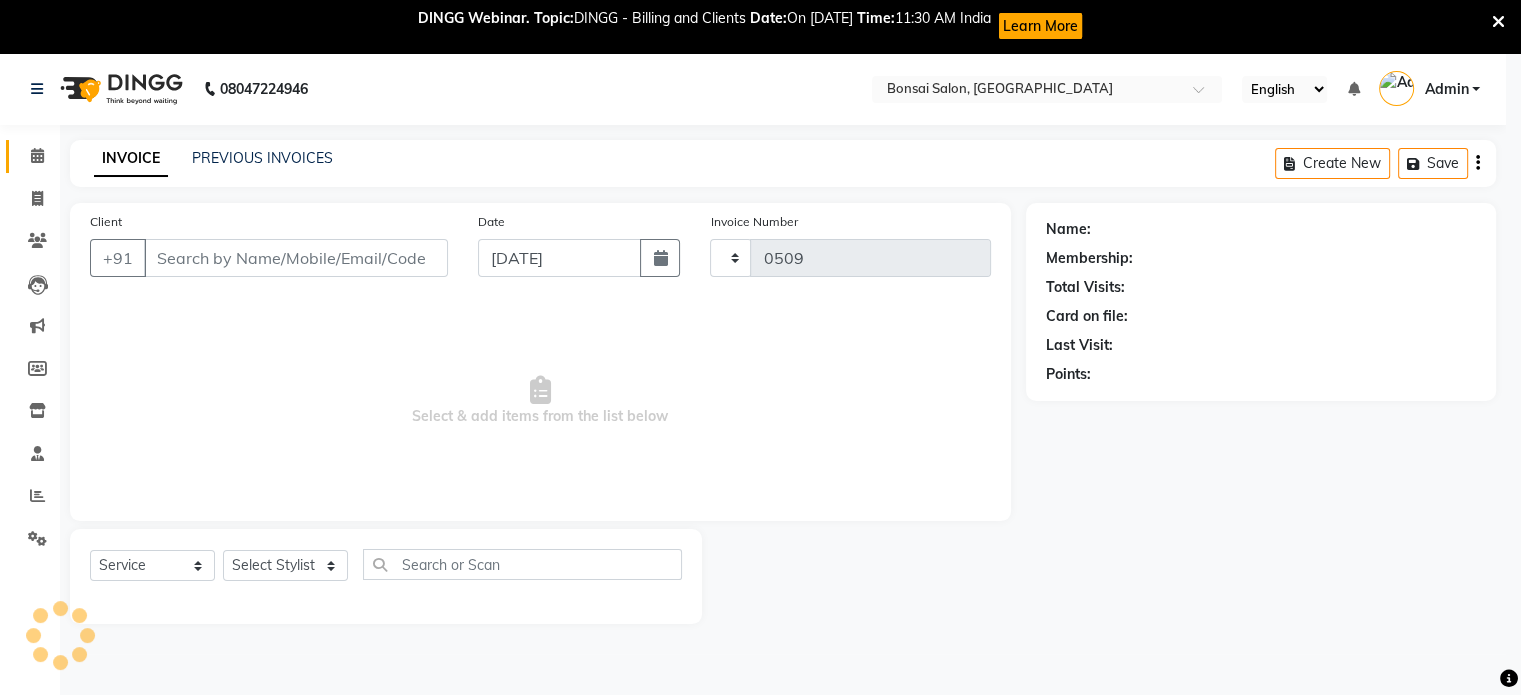 select on "6719" 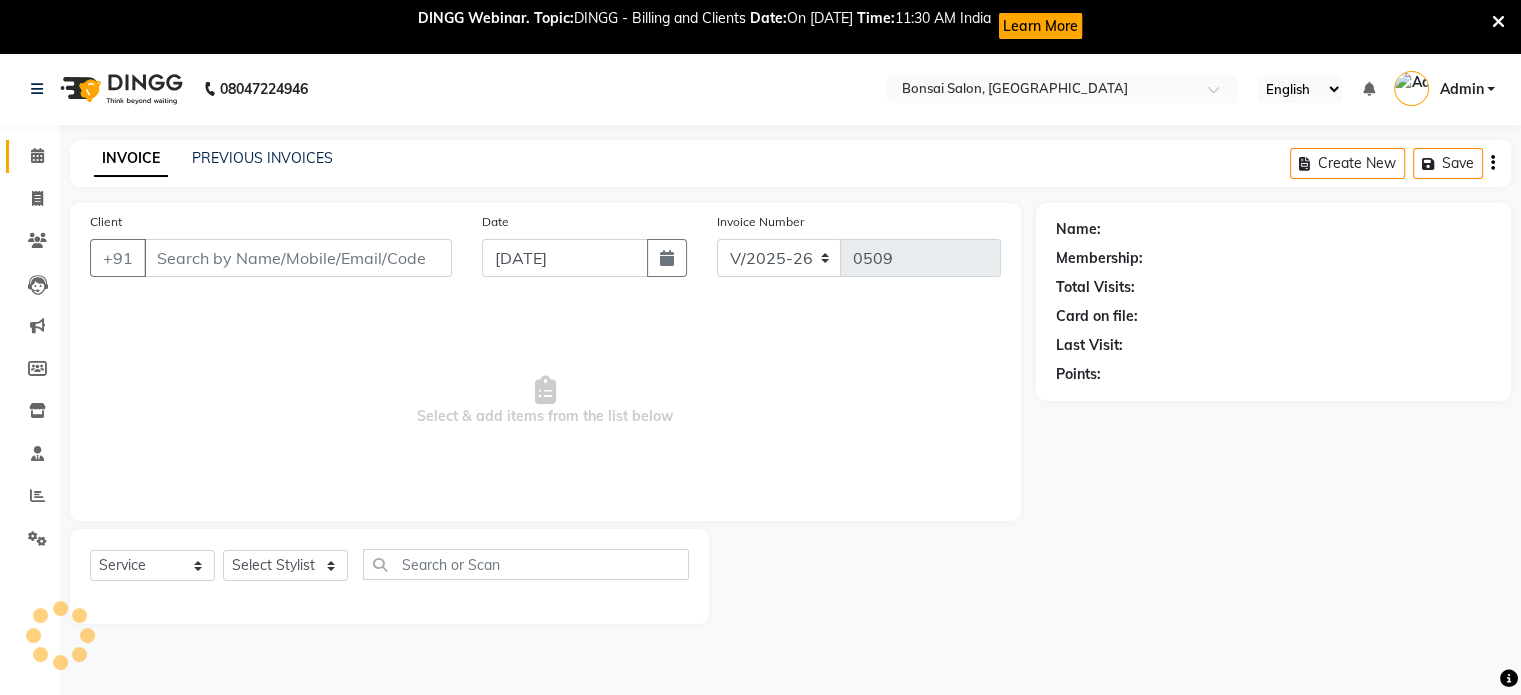 type on "8910289357" 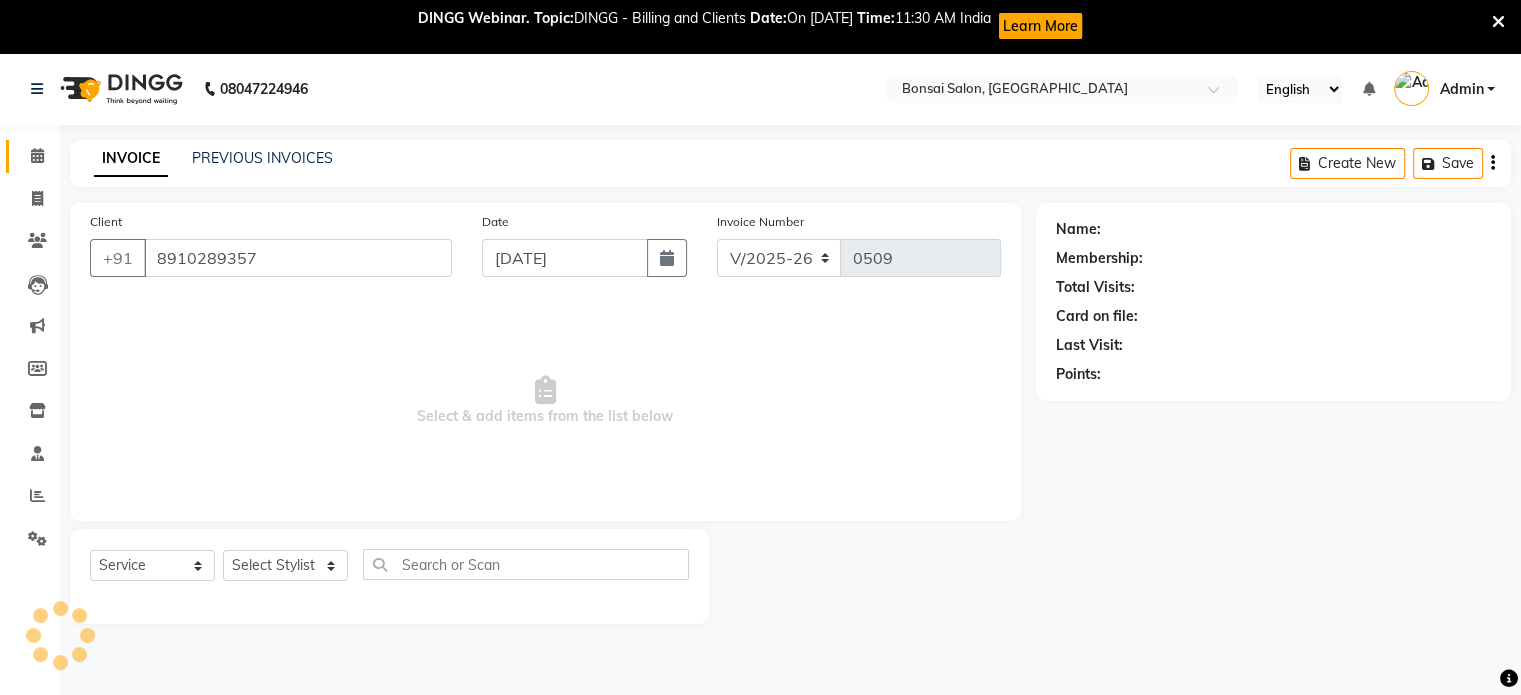 select on "60381" 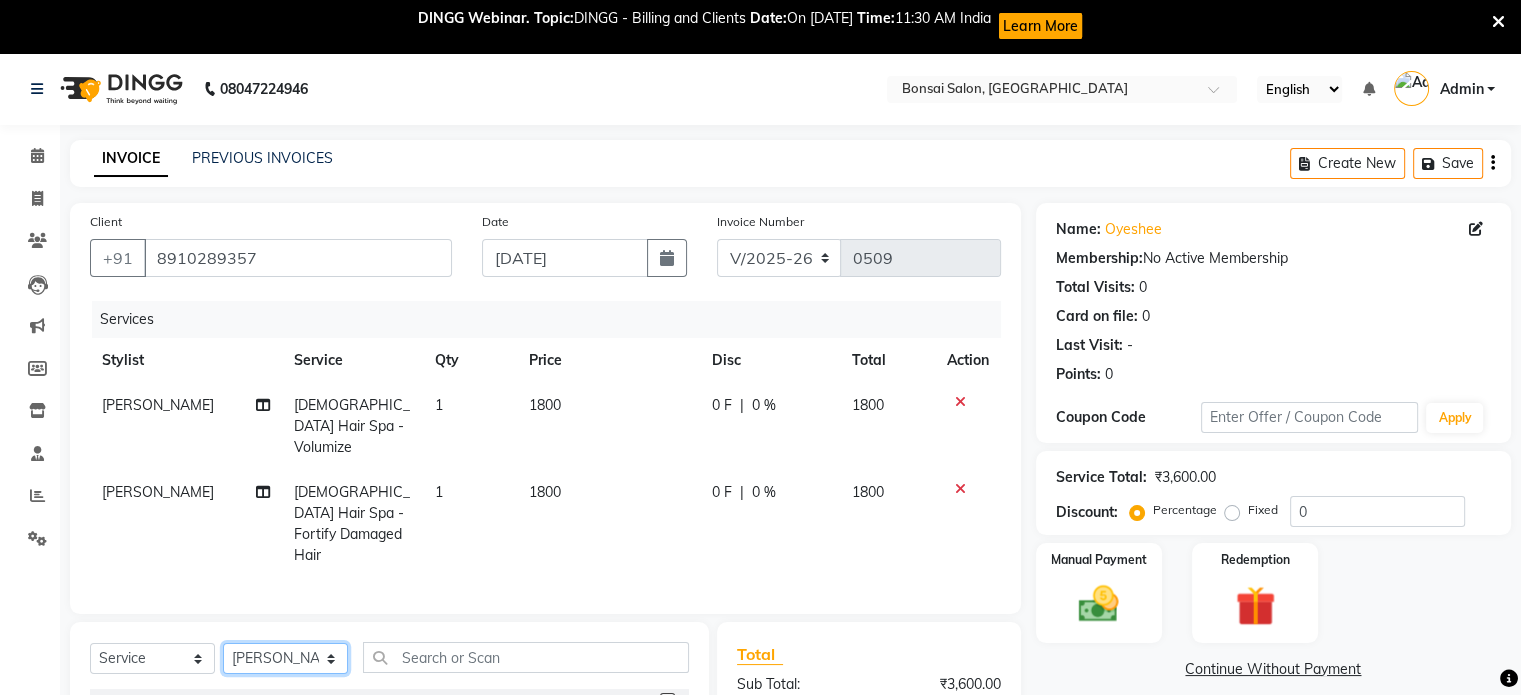 click on "Select Stylist [PERSON_NAME] [PERSON_NAME] [PERSON_NAME] [PERSON_NAME] [PERSON_NAME]" 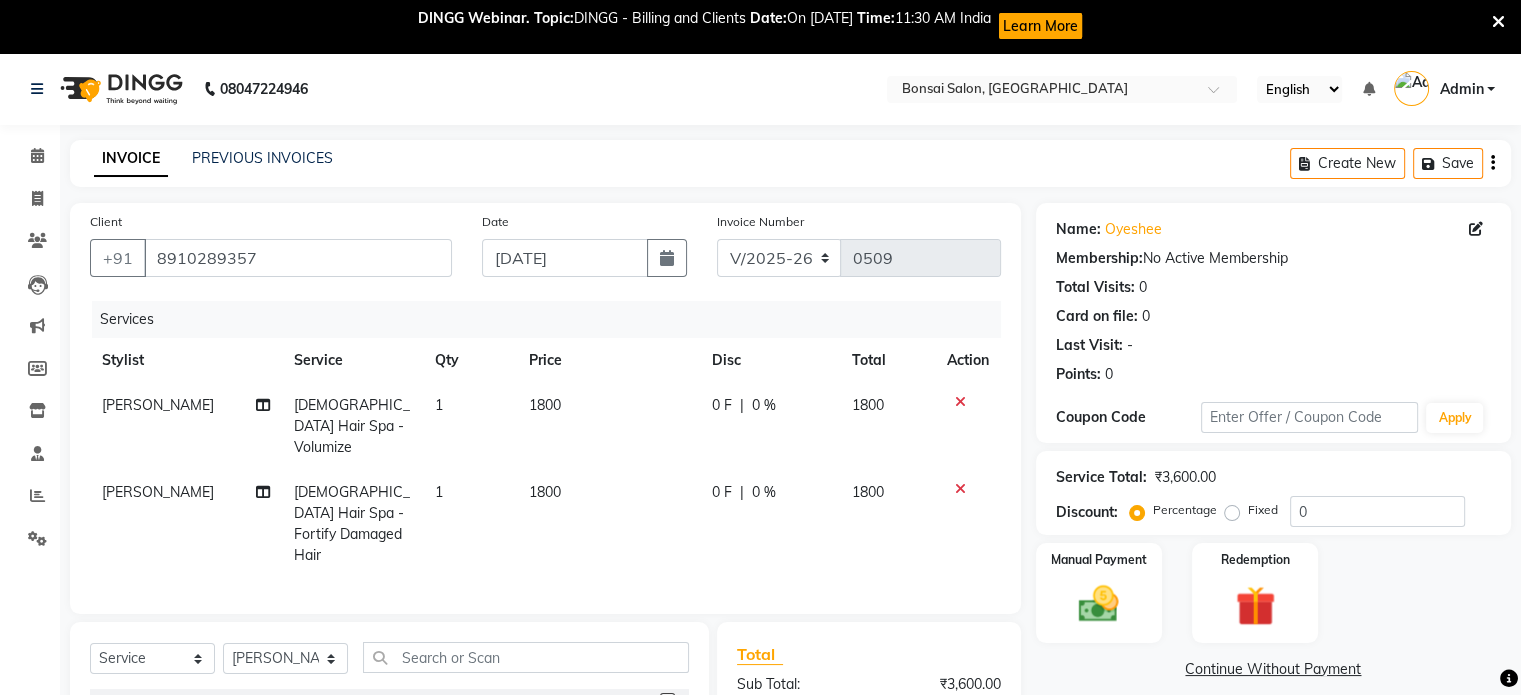 click 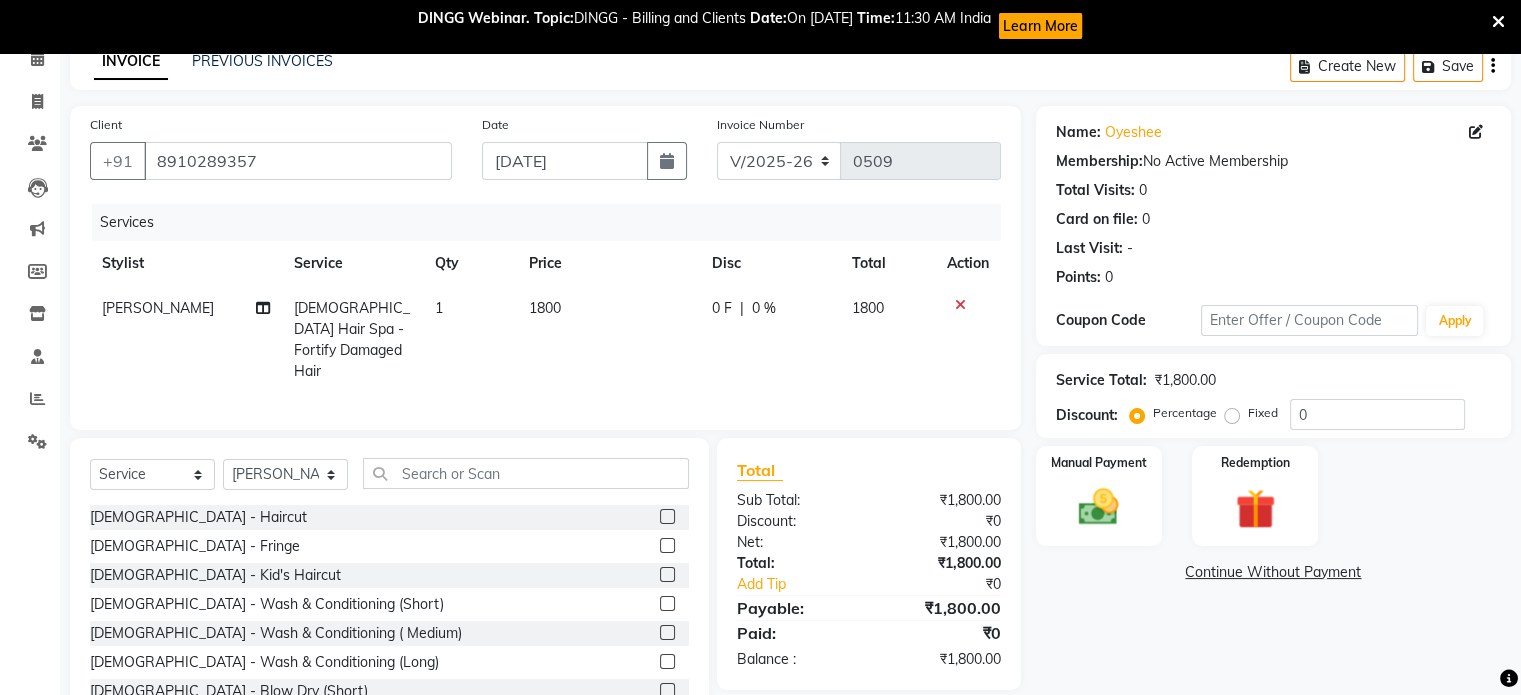 scroll, scrollTop: 100, scrollLeft: 0, axis: vertical 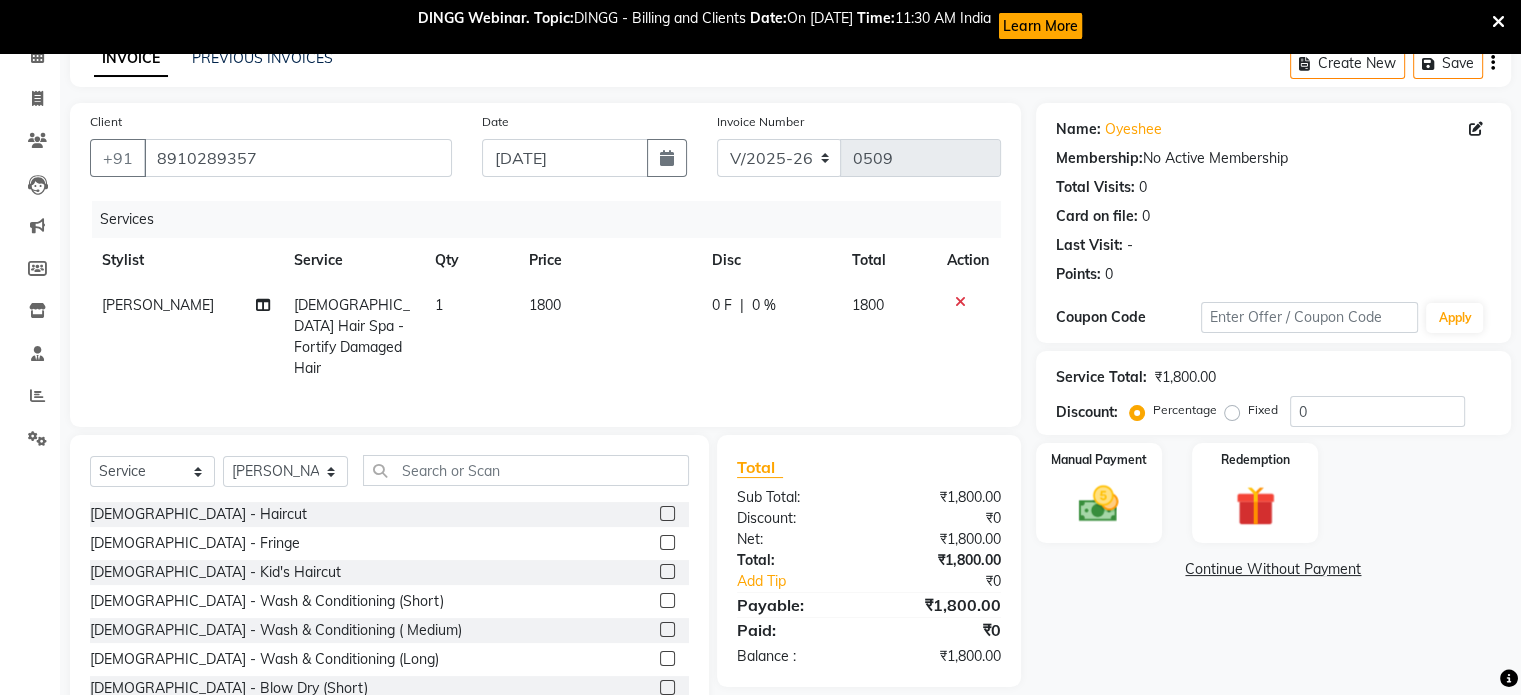 click 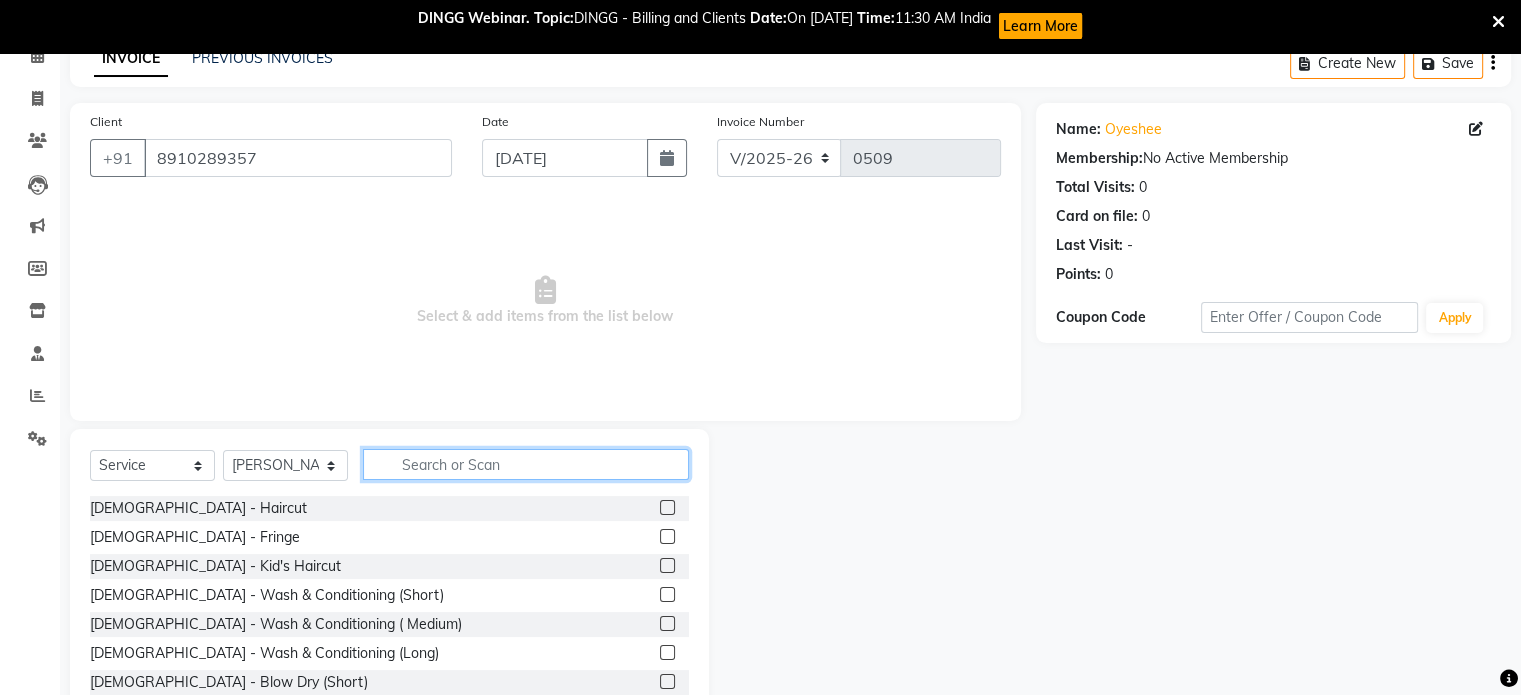 click 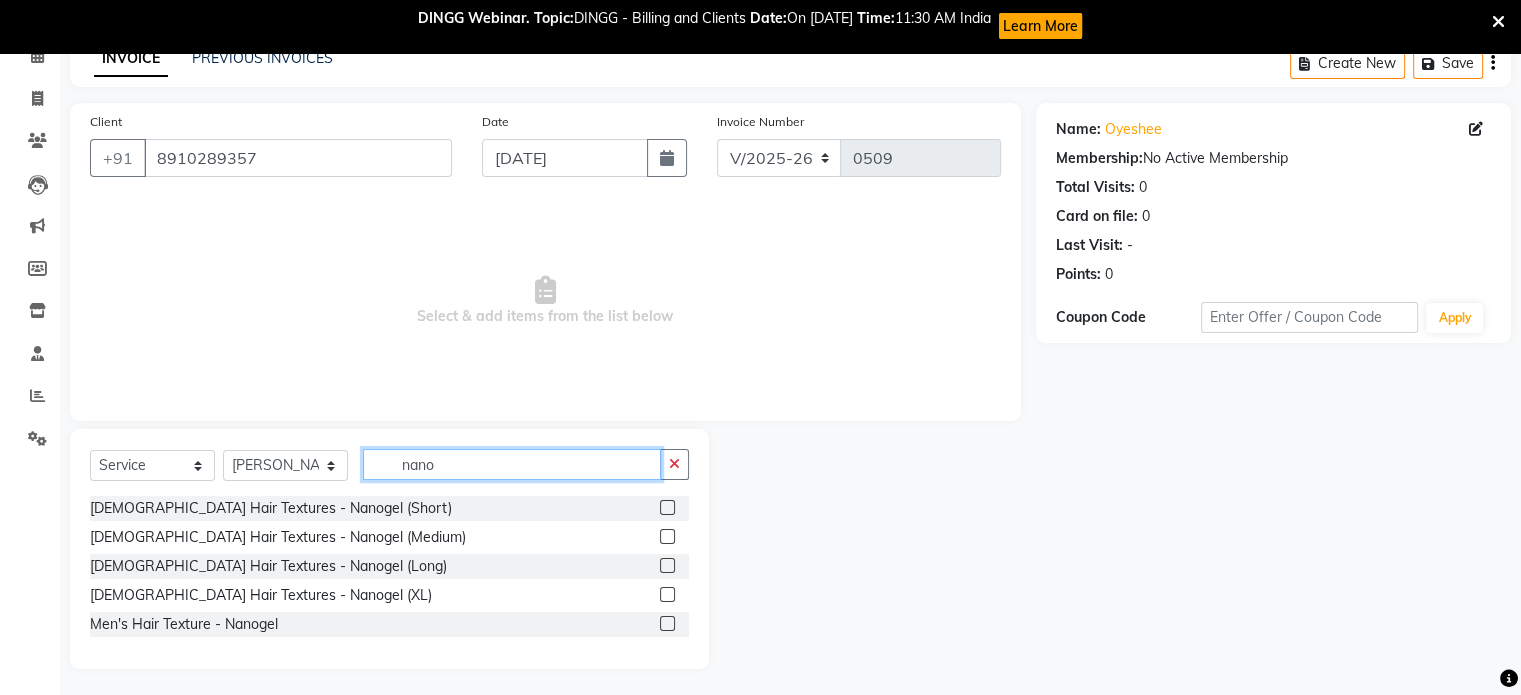 type on "nano" 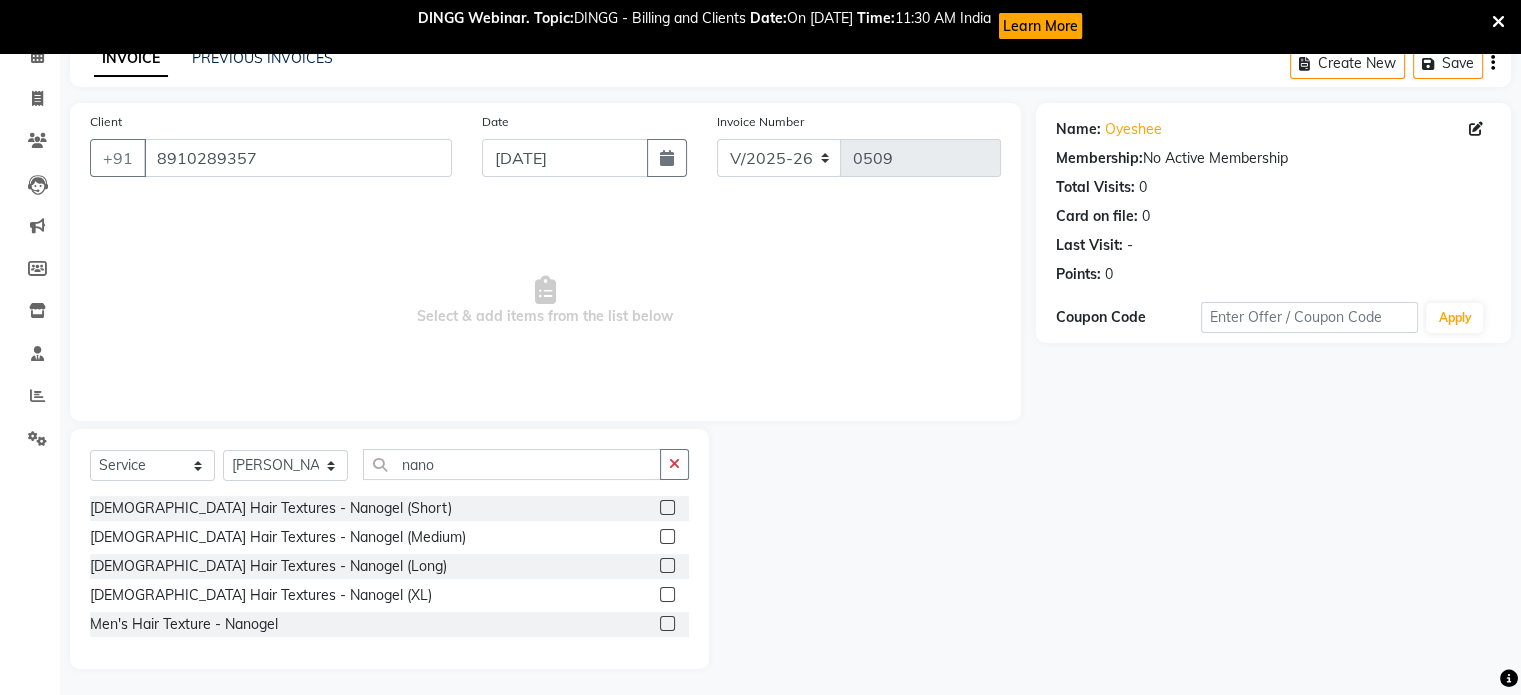click 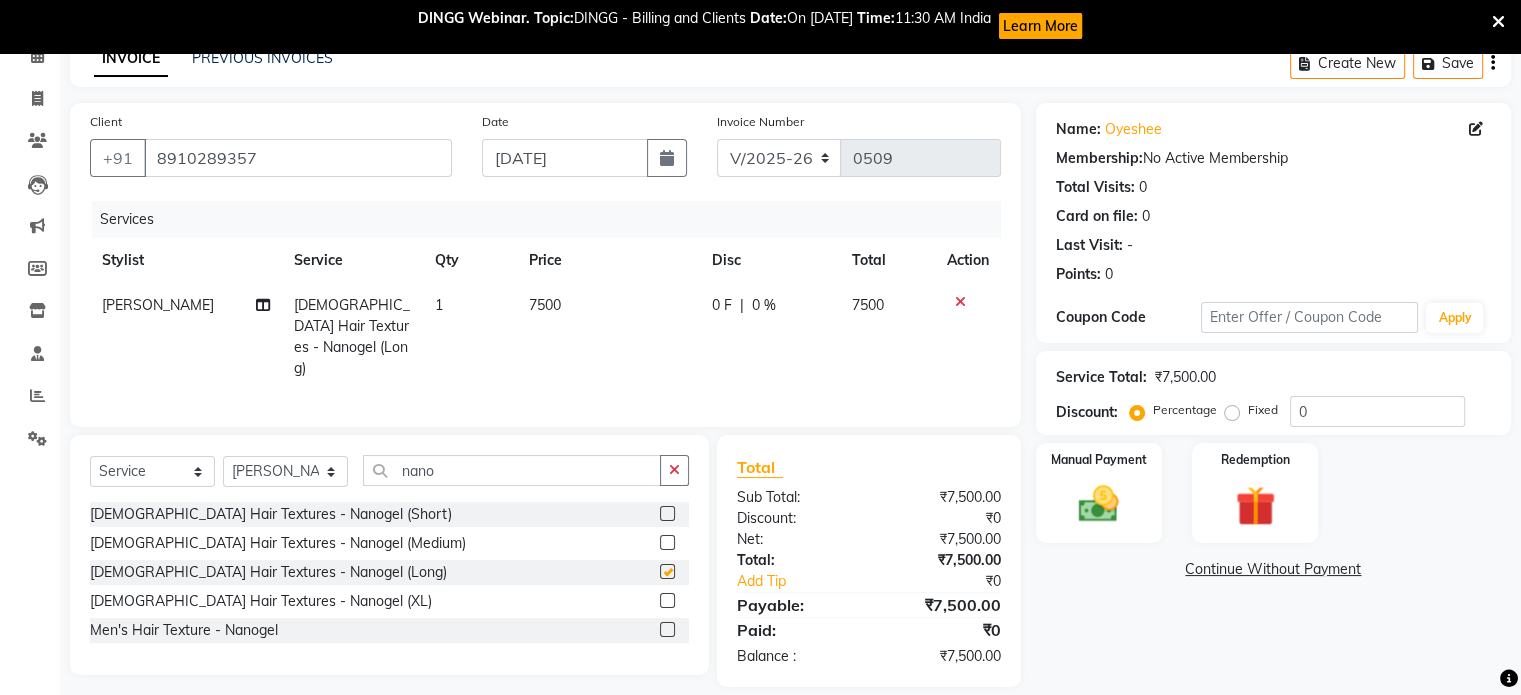 checkbox on "false" 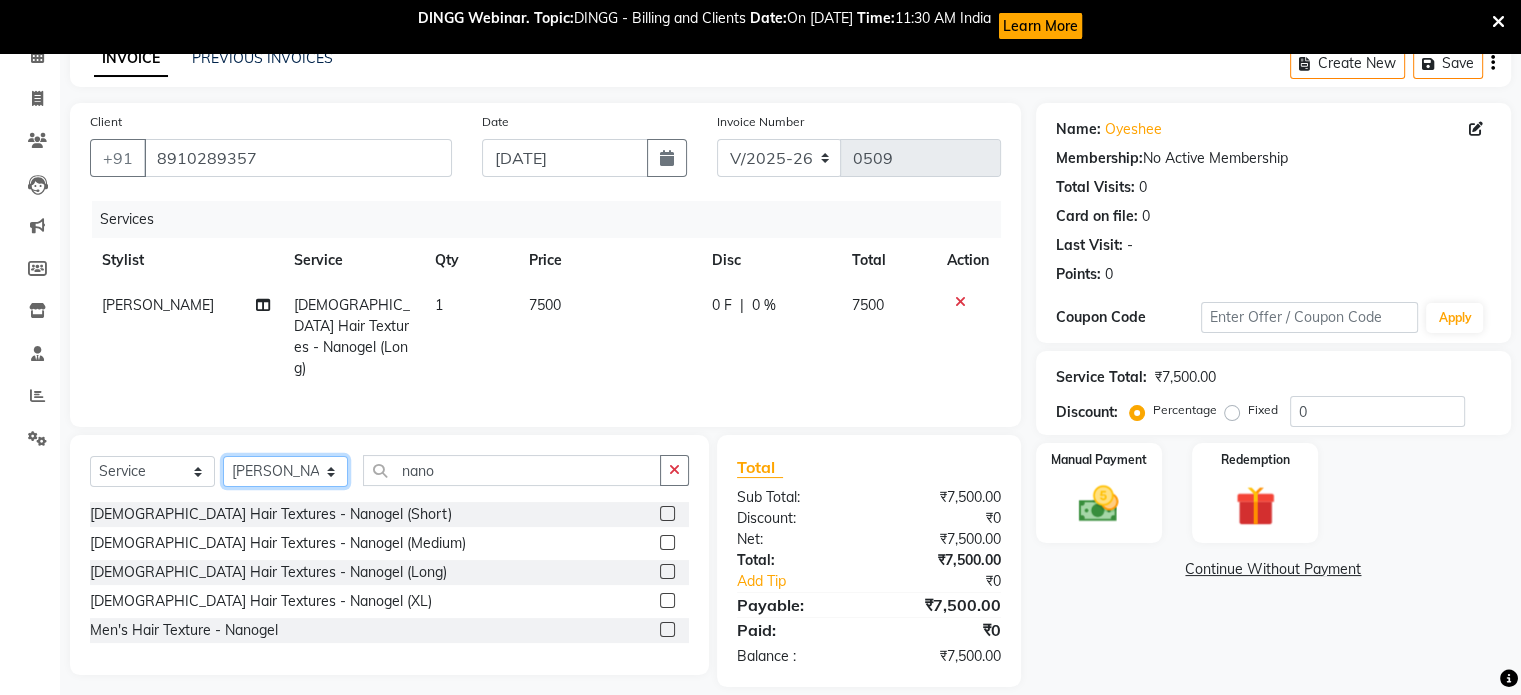 click on "Select Stylist [PERSON_NAME] [PERSON_NAME] [PERSON_NAME] [PERSON_NAME] [PERSON_NAME]" 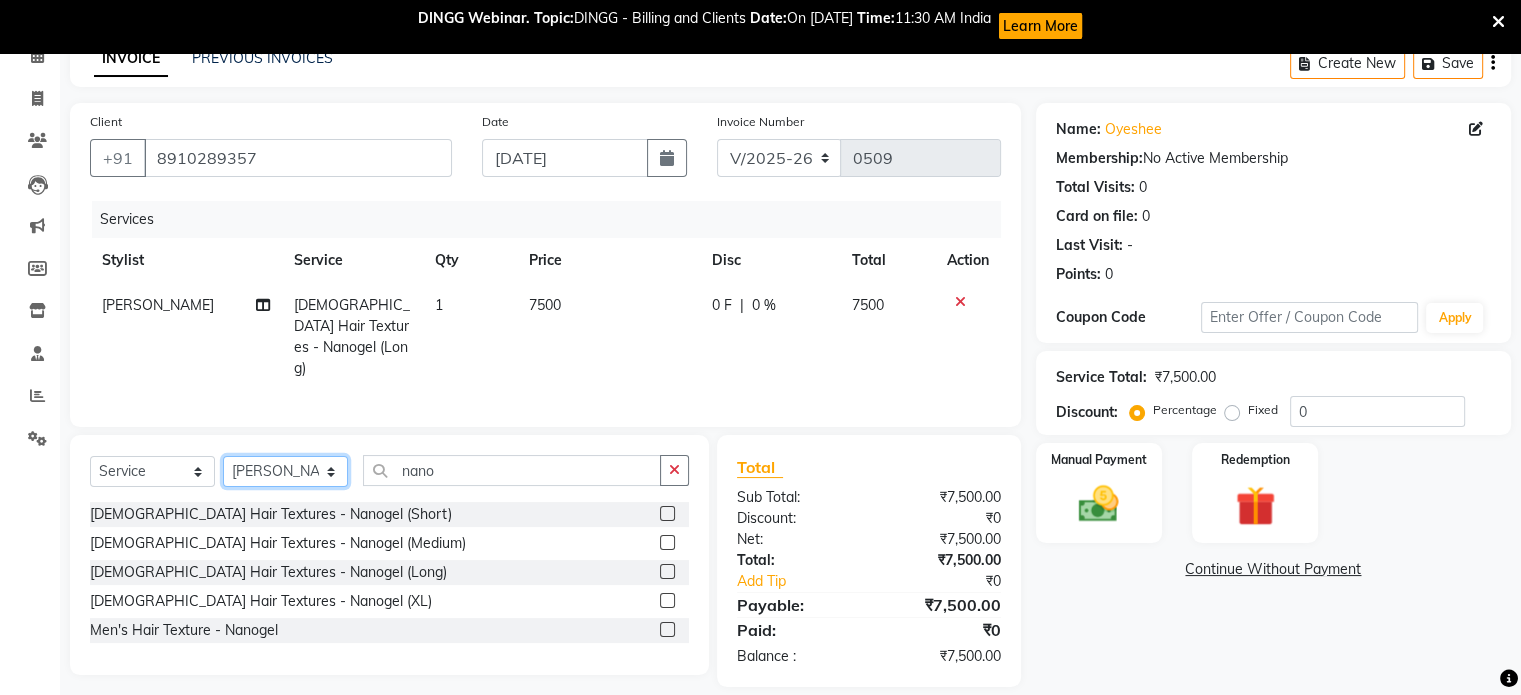 select on "61182" 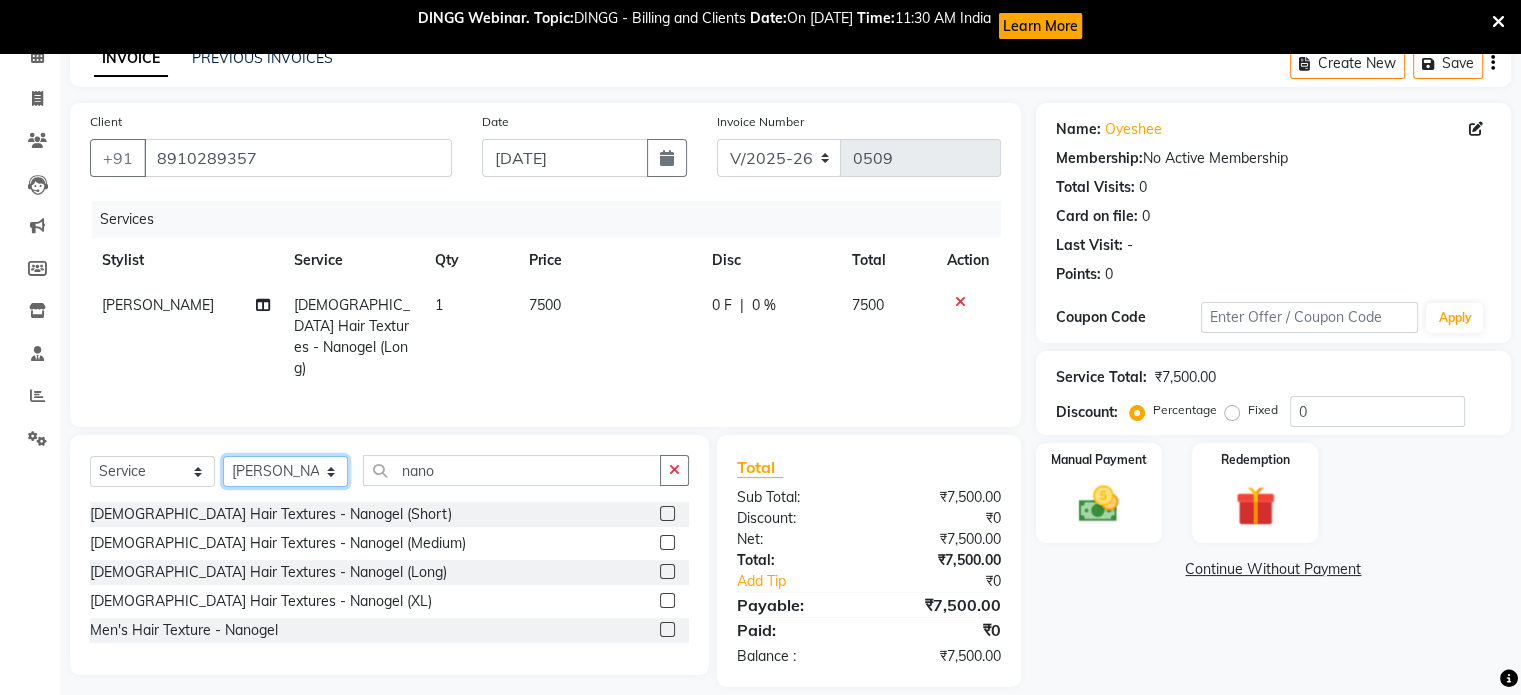 click on "Select Stylist [PERSON_NAME] [PERSON_NAME] [PERSON_NAME] [PERSON_NAME] [PERSON_NAME]" 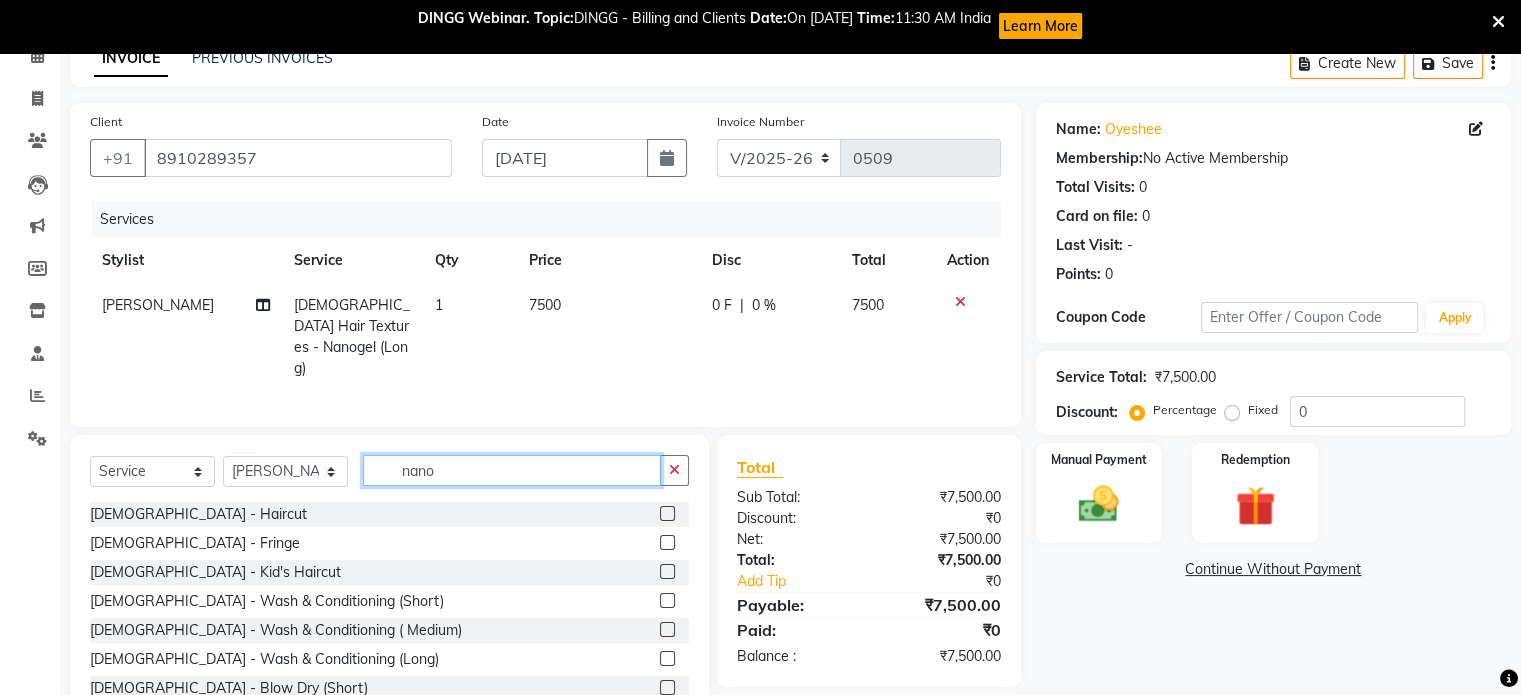 drag, startPoint x: 470, startPoint y: 468, endPoint x: 315, endPoint y: 473, distance: 155.08063 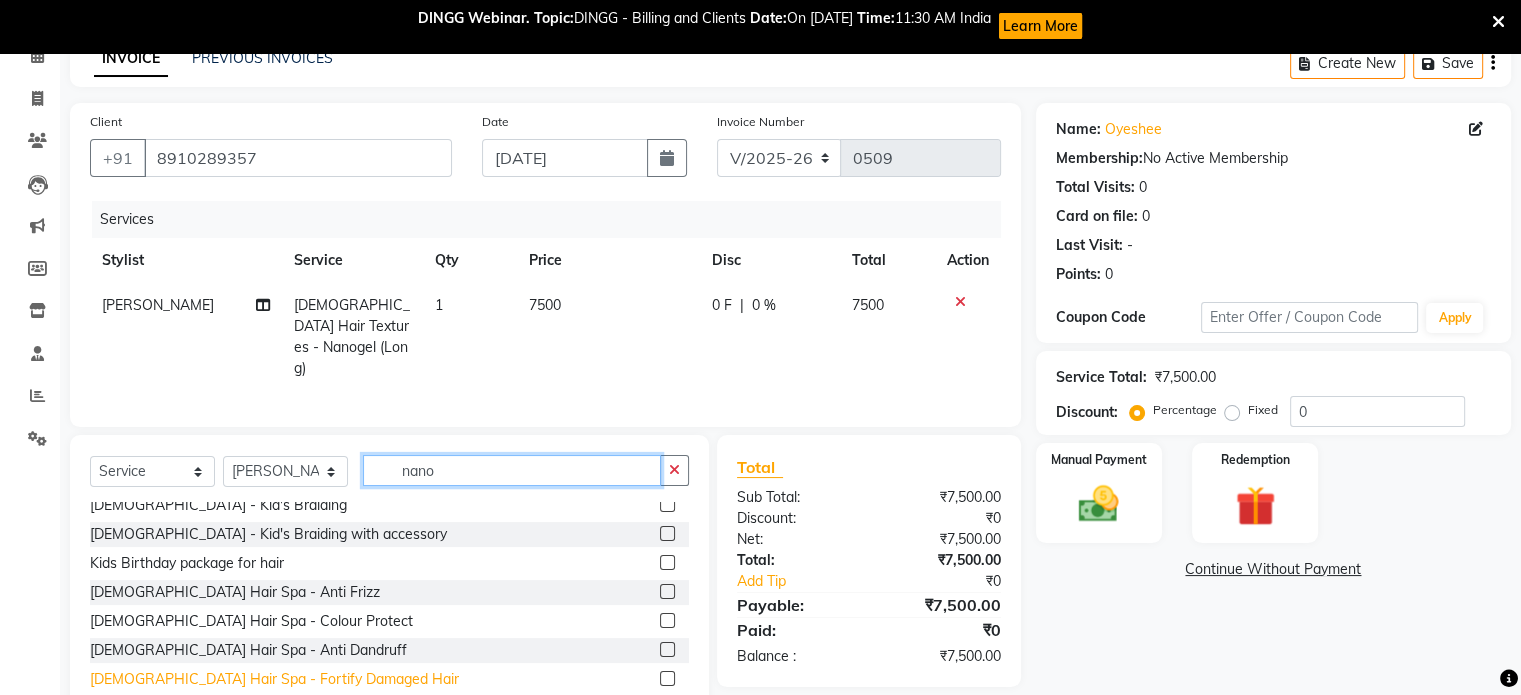 scroll, scrollTop: 500, scrollLeft: 0, axis: vertical 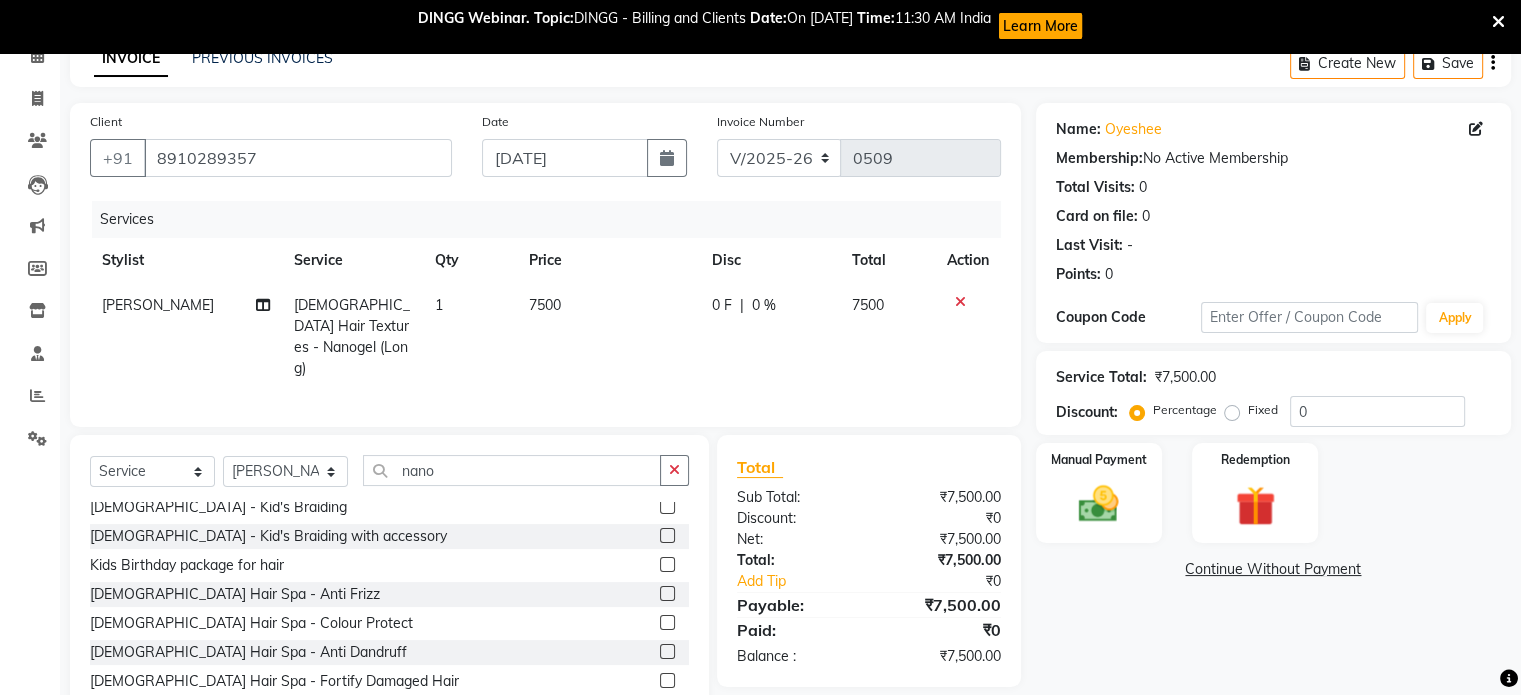 click 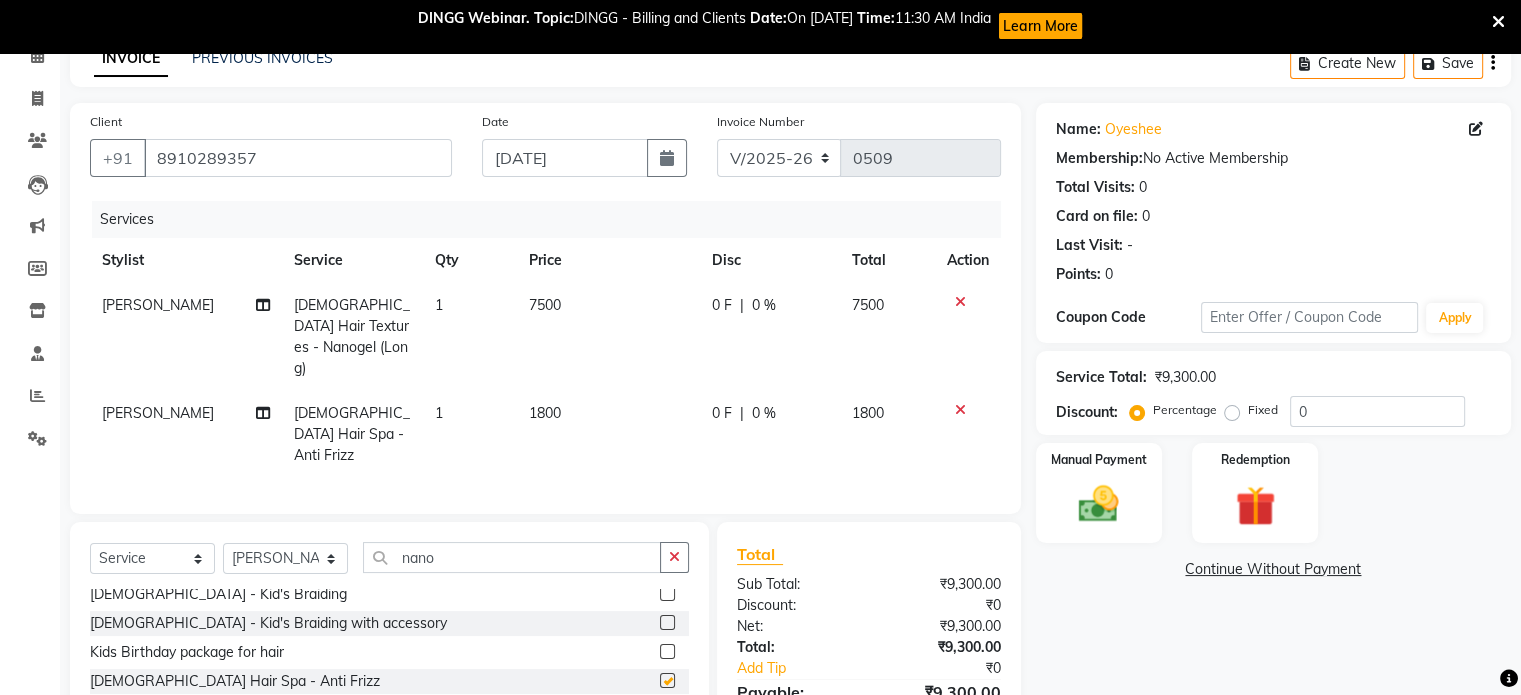 checkbox on "false" 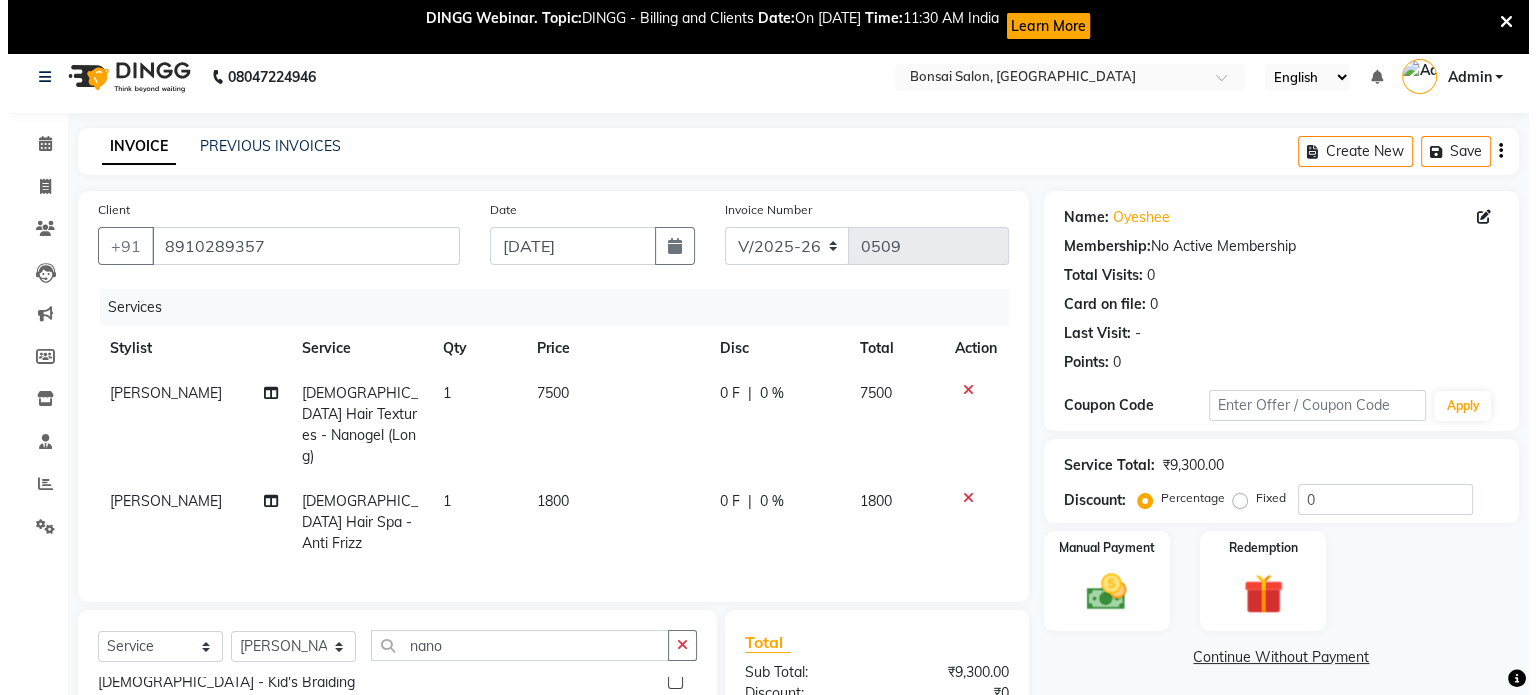 scroll, scrollTop: 0, scrollLeft: 0, axis: both 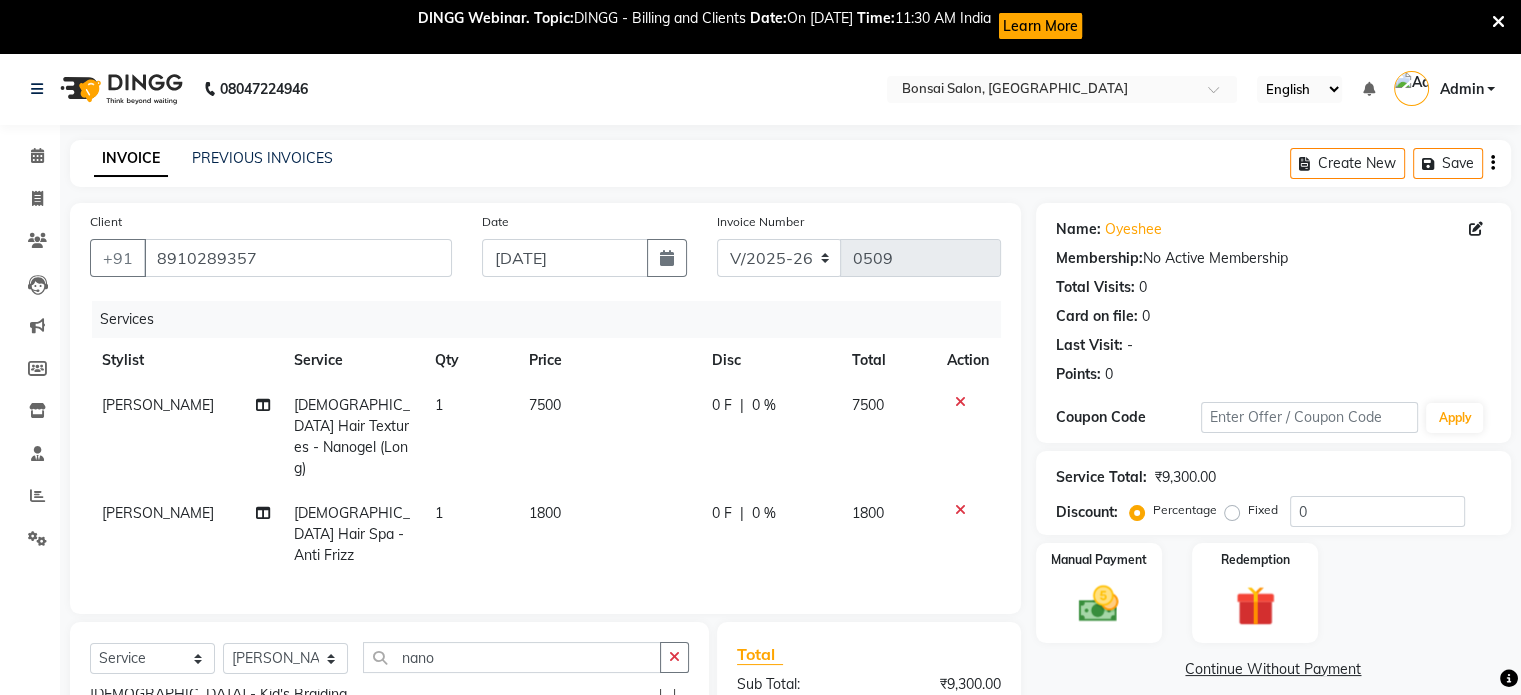 click at bounding box center (1498, 22) 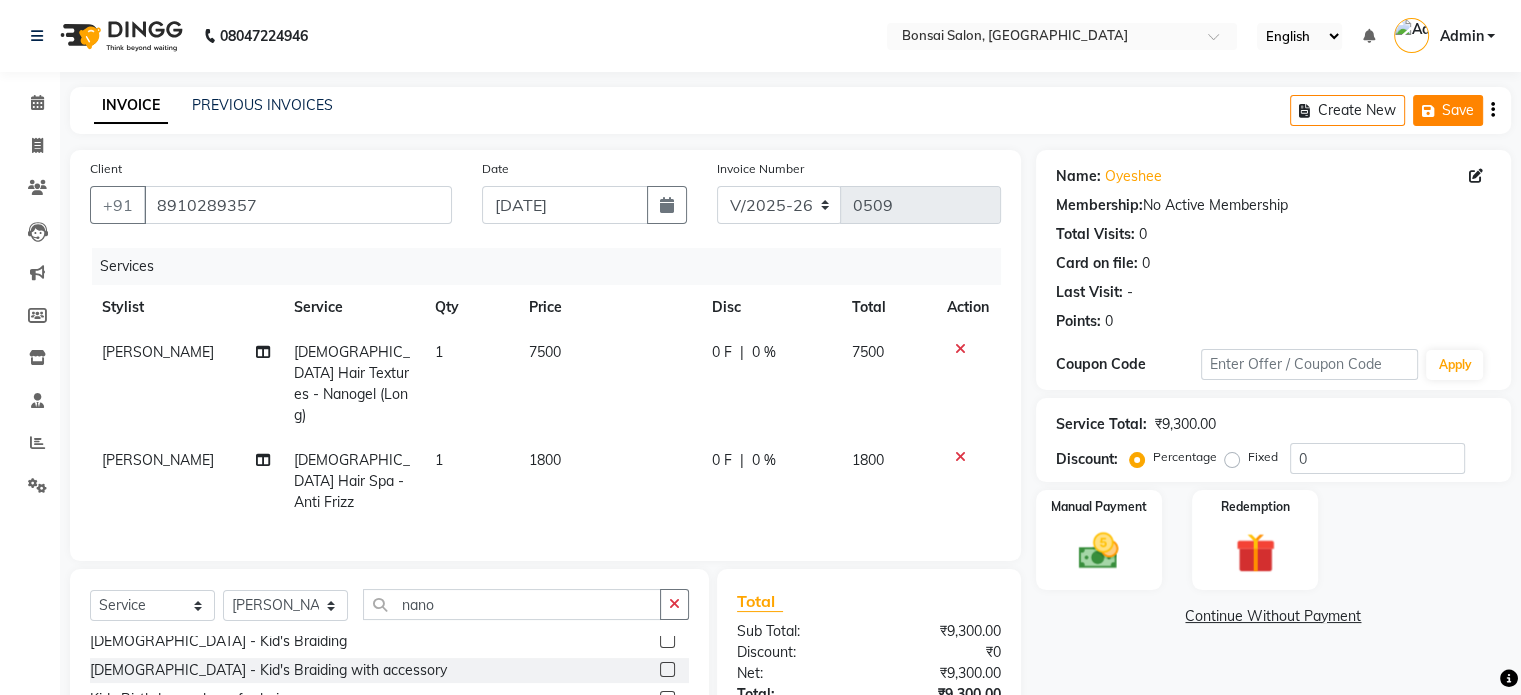 click on "Save" 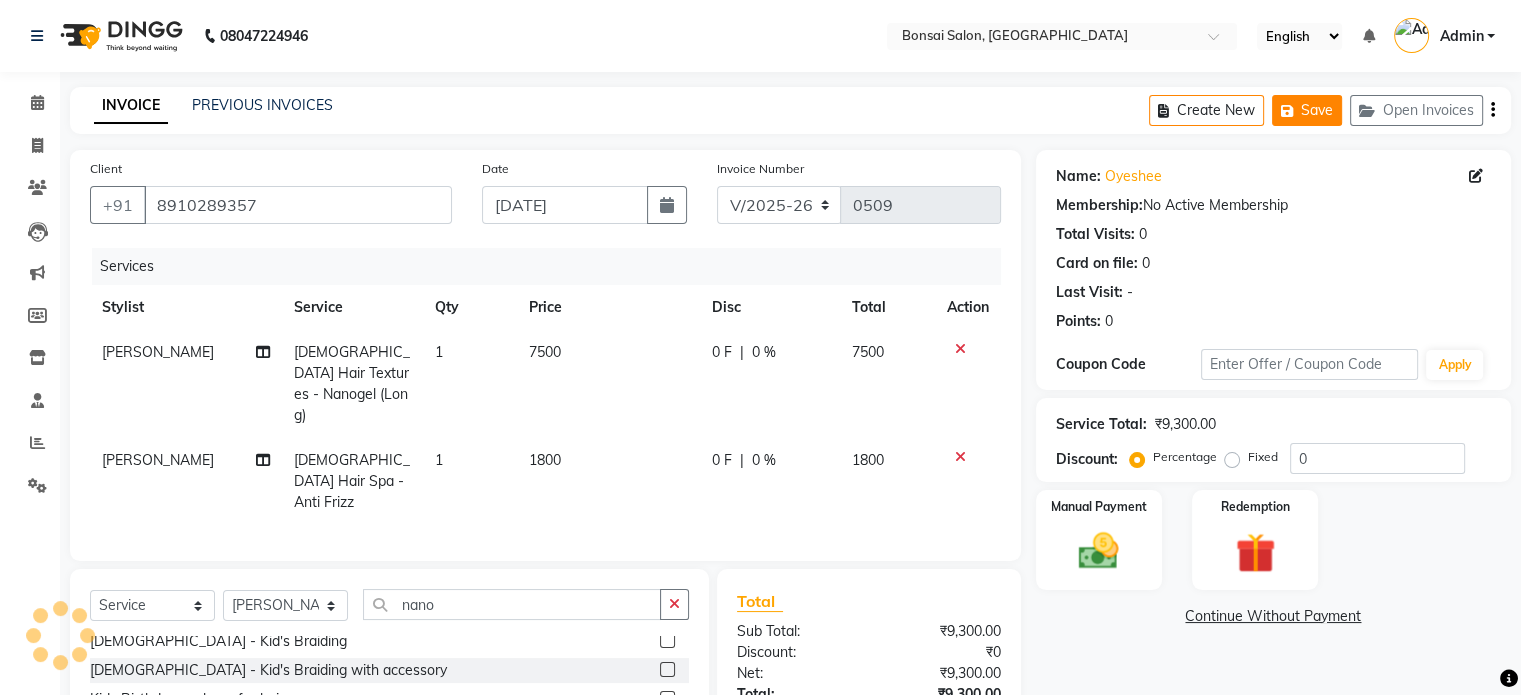 click on "Save" 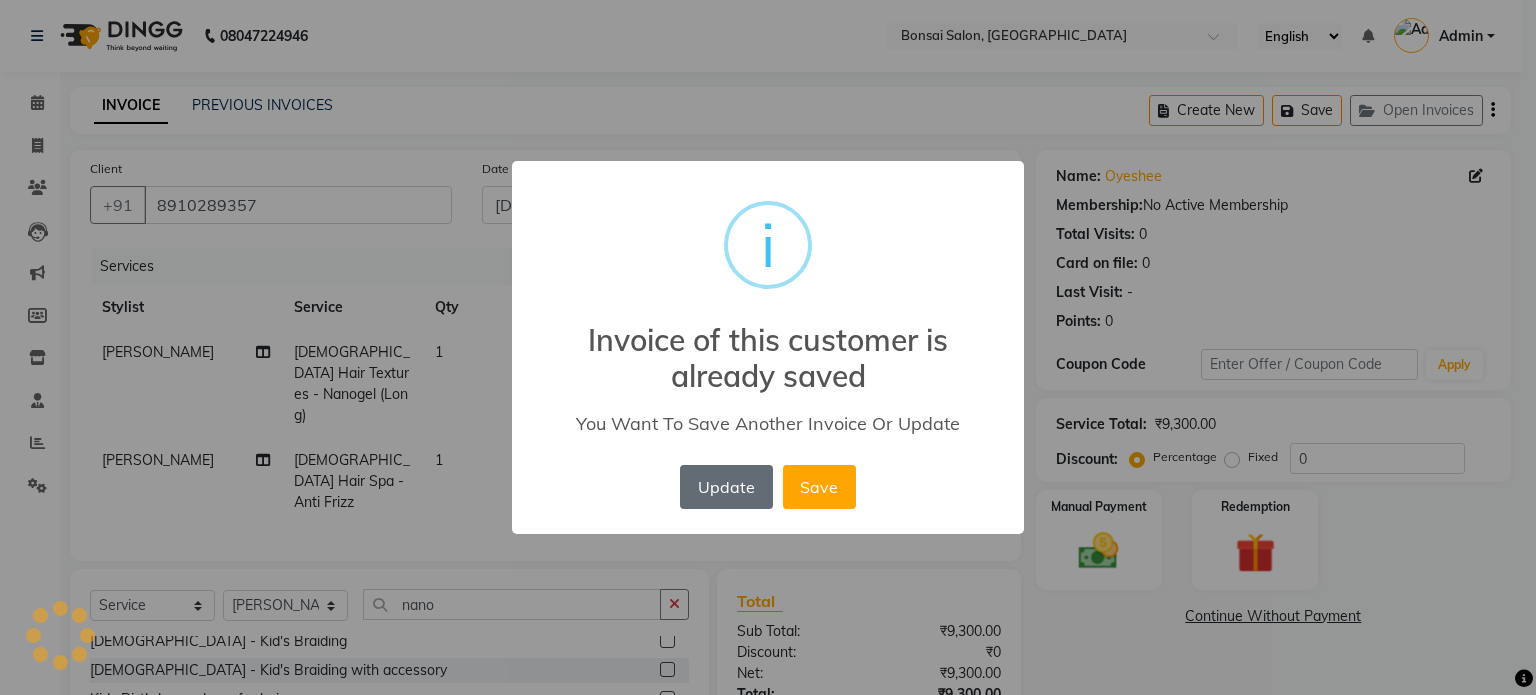 click on "Update" at bounding box center (726, 487) 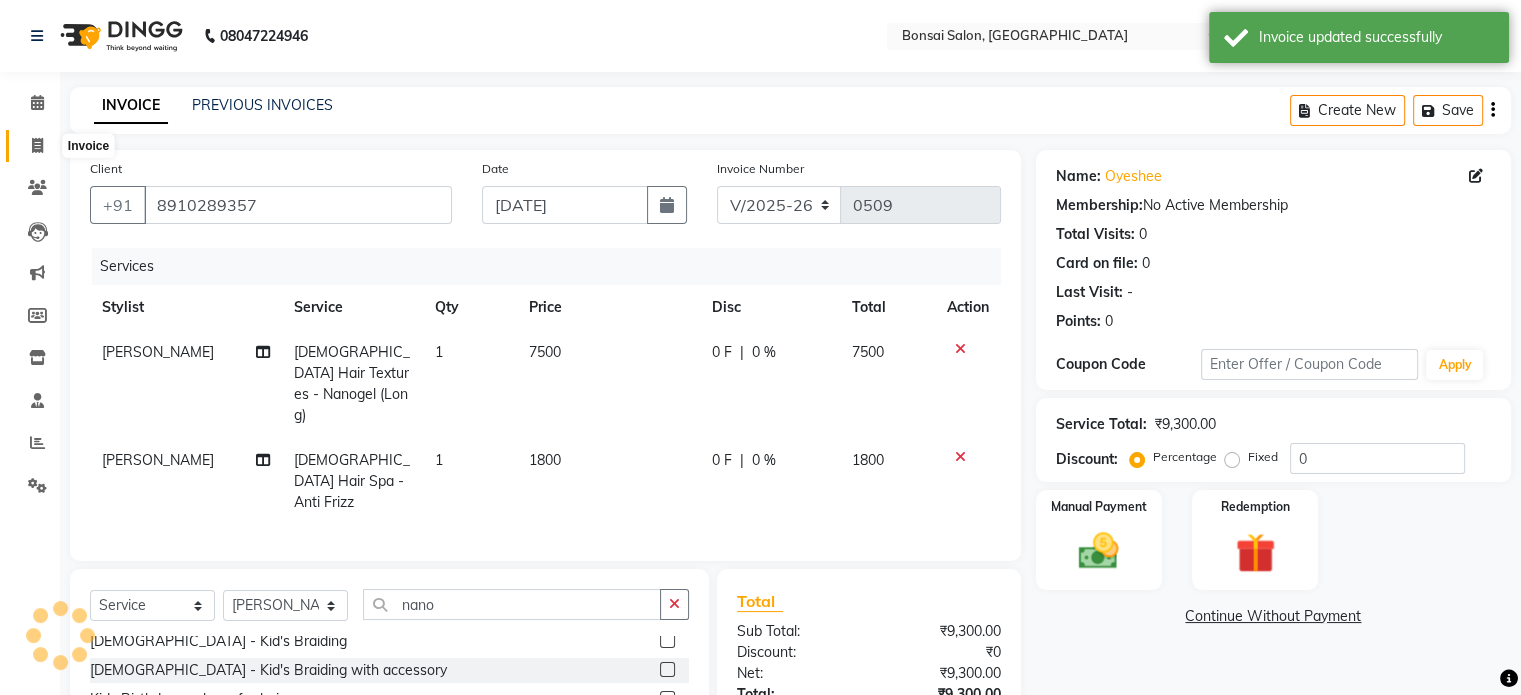 click 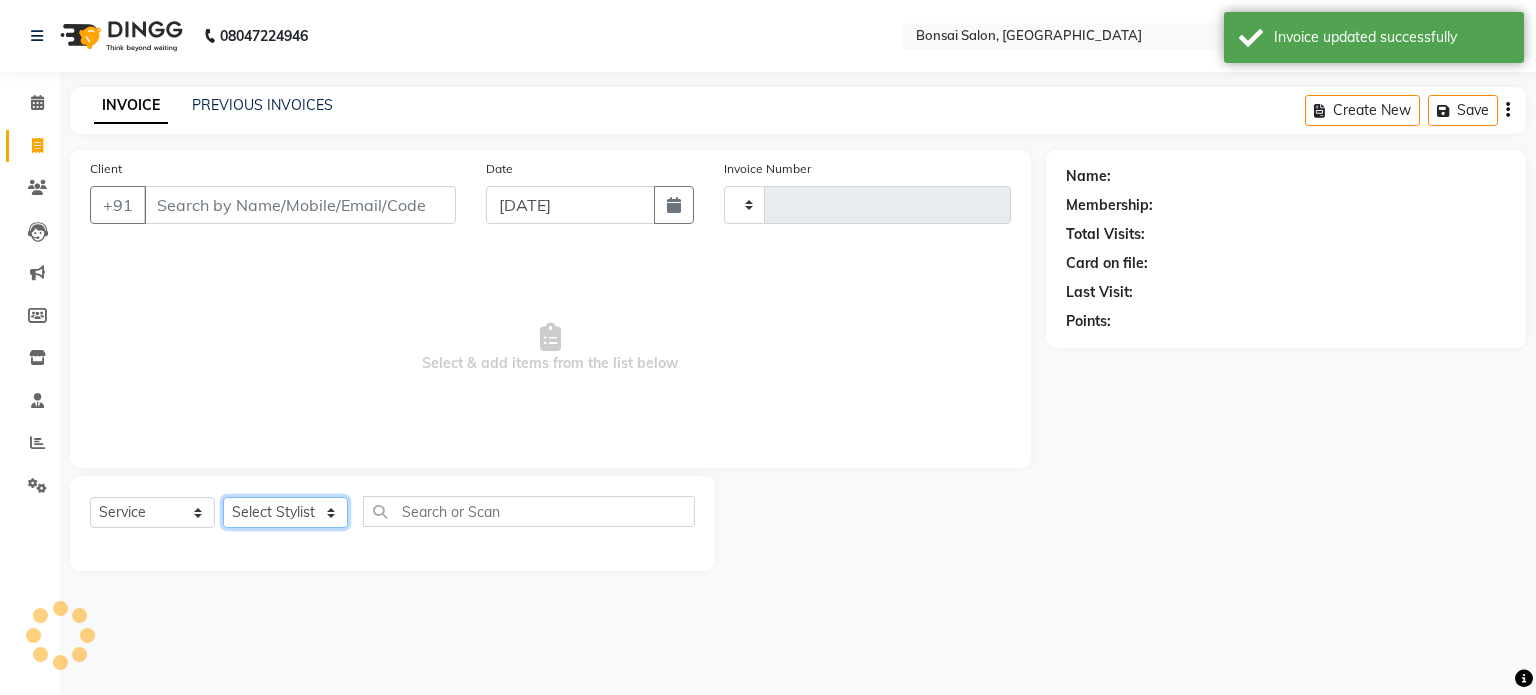 click on "Select Stylist" 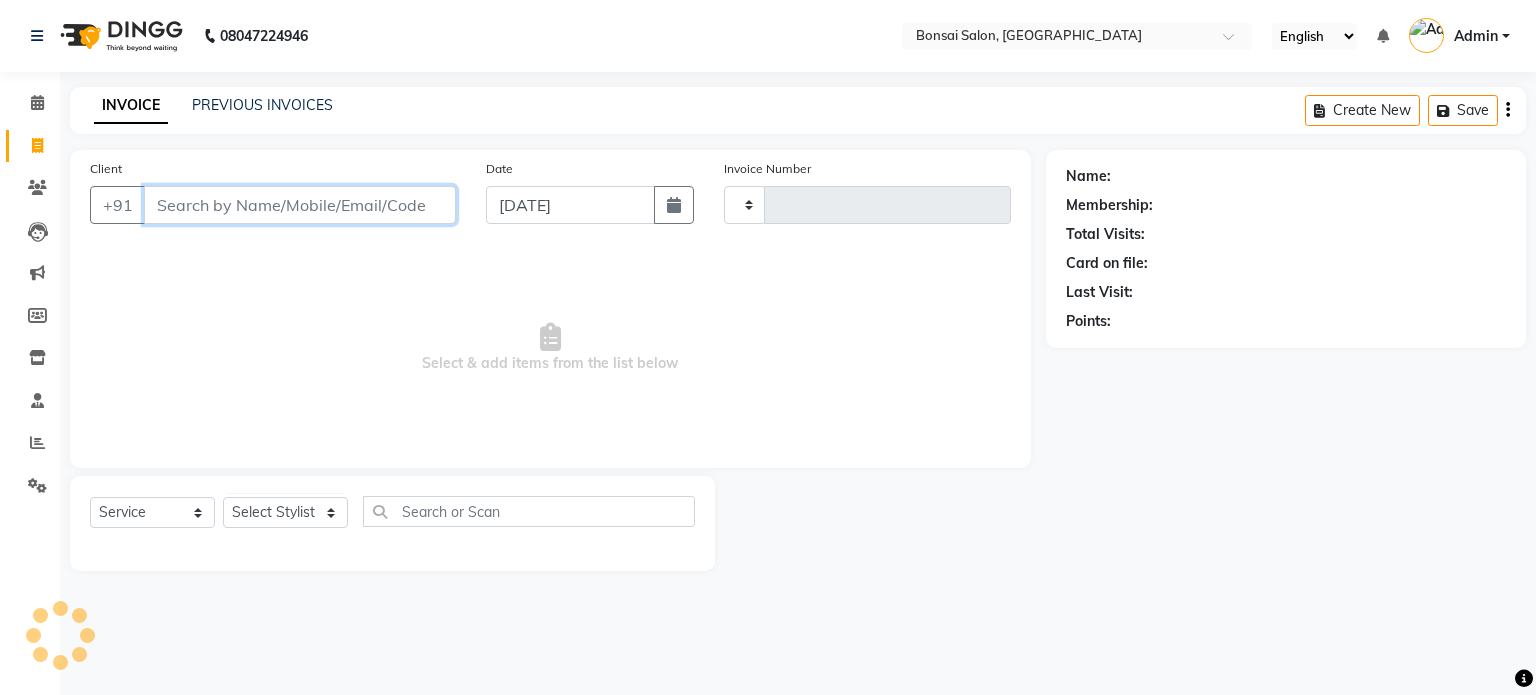 click on "Client" at bounding box center (300, 205) 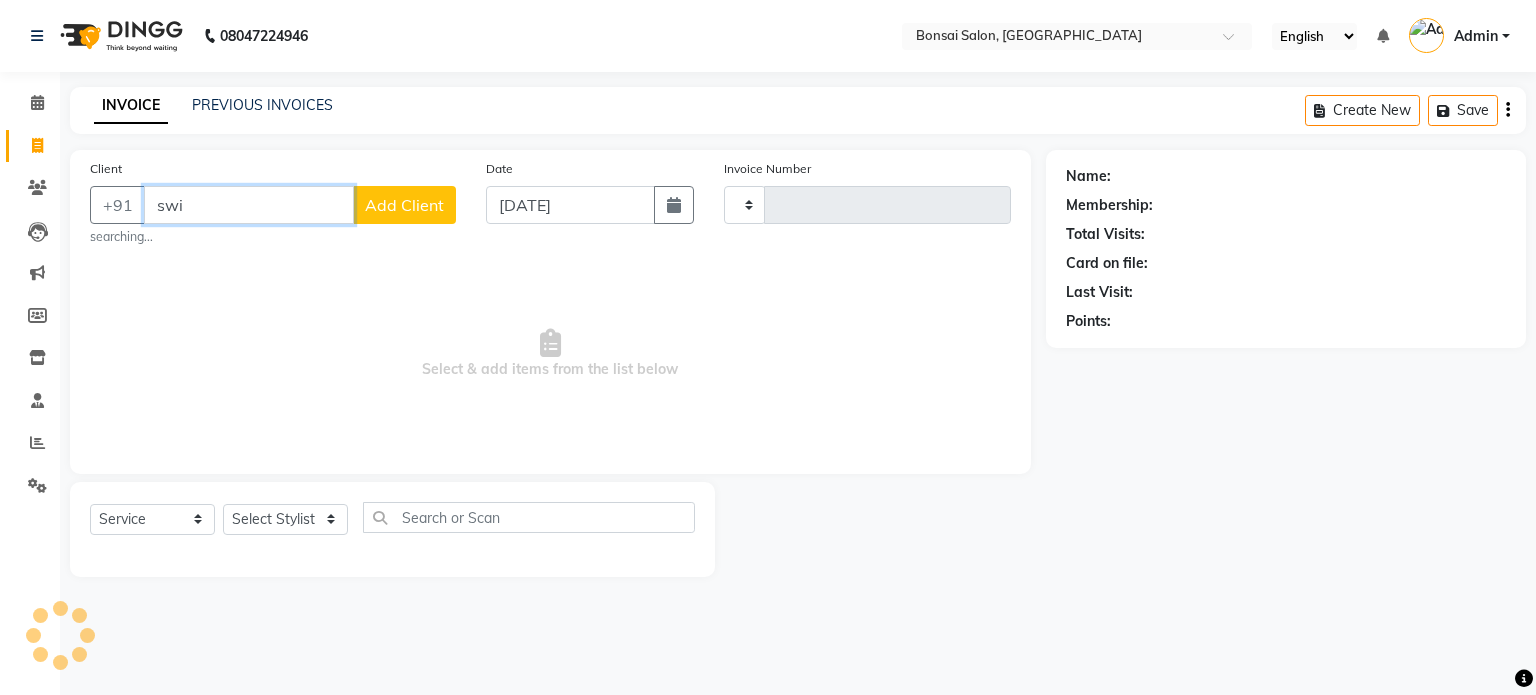 type on "swi" 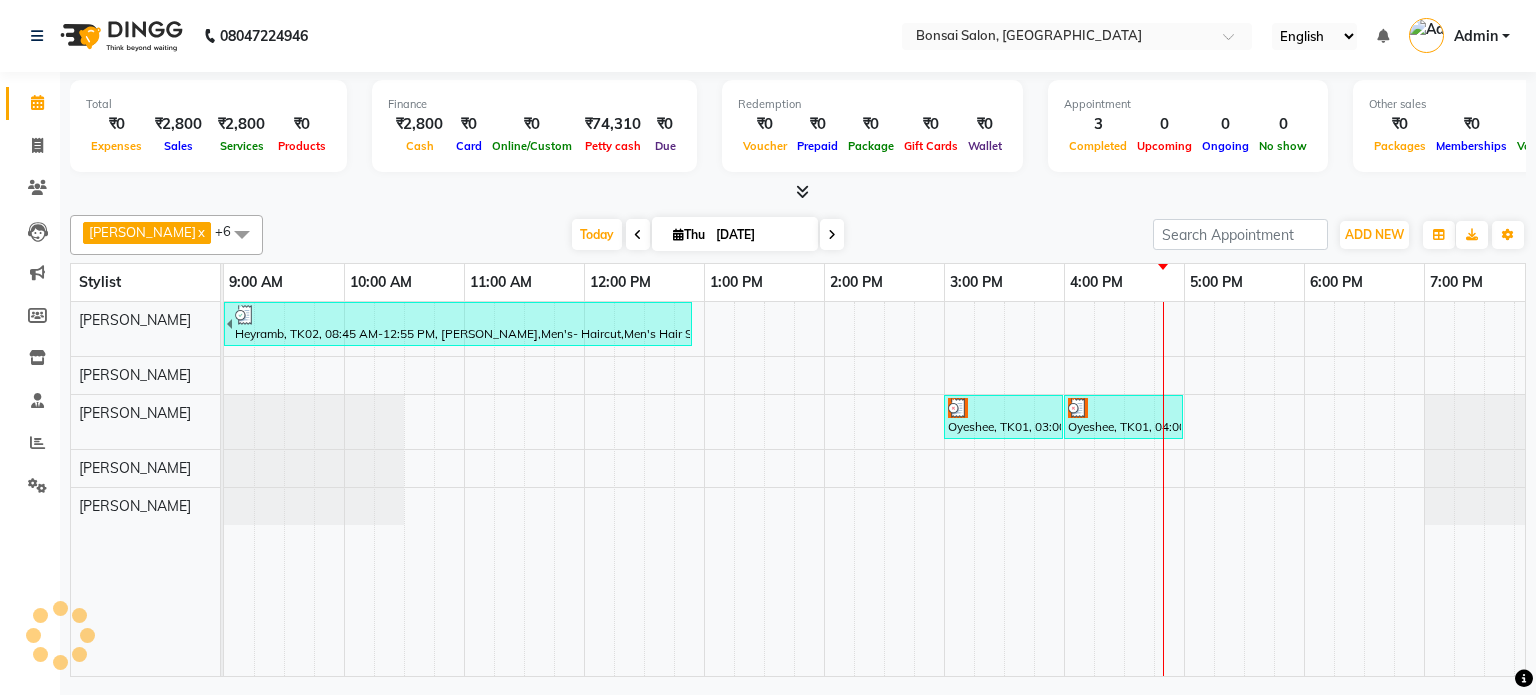 scroll, scrollTop: 0, scrollLeft: 0, axis: both 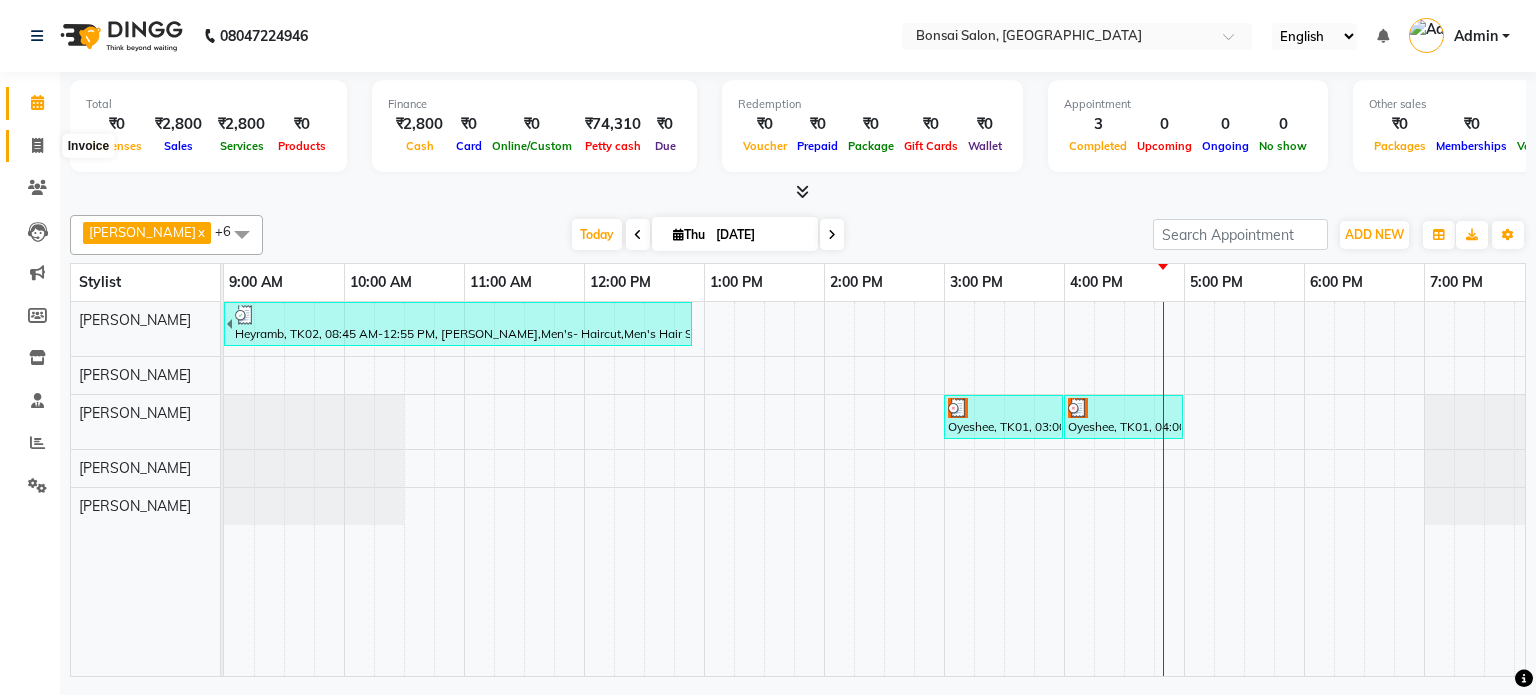click 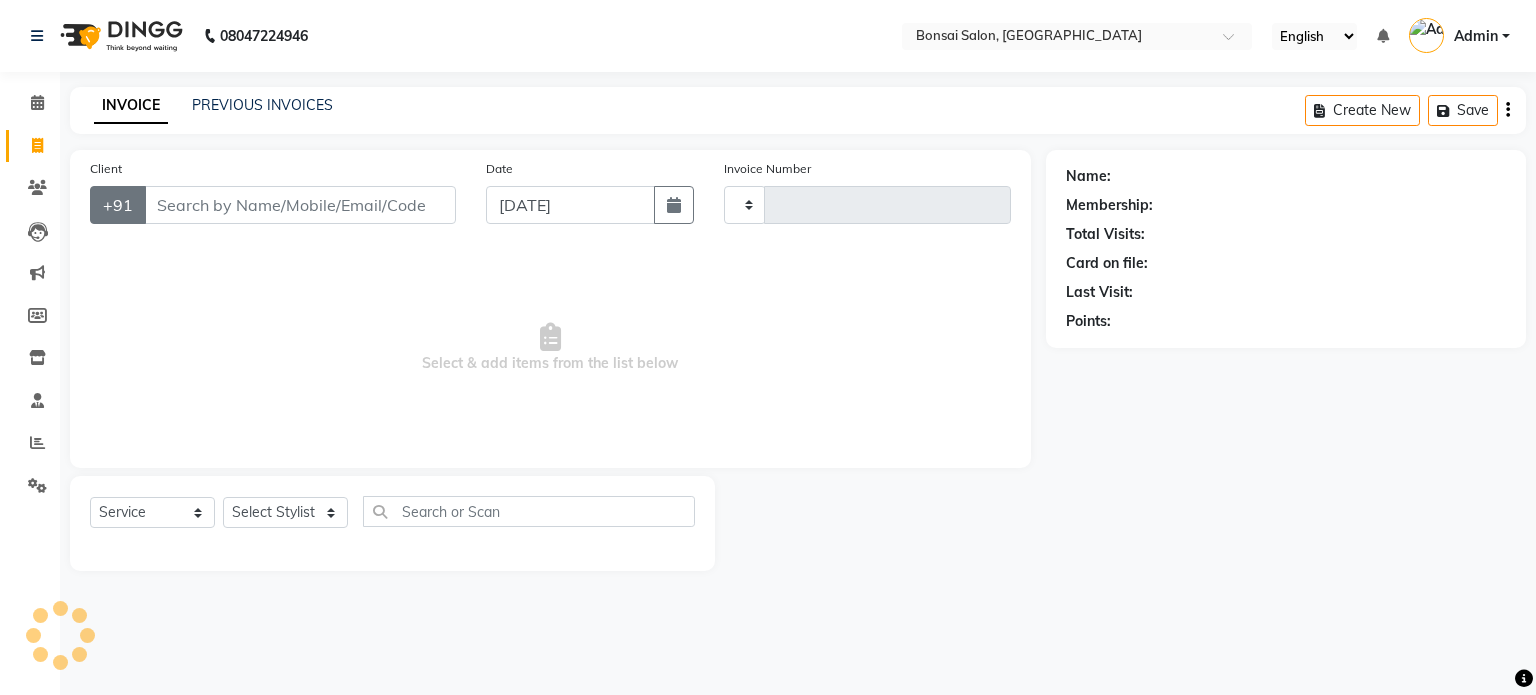 type on "0509" 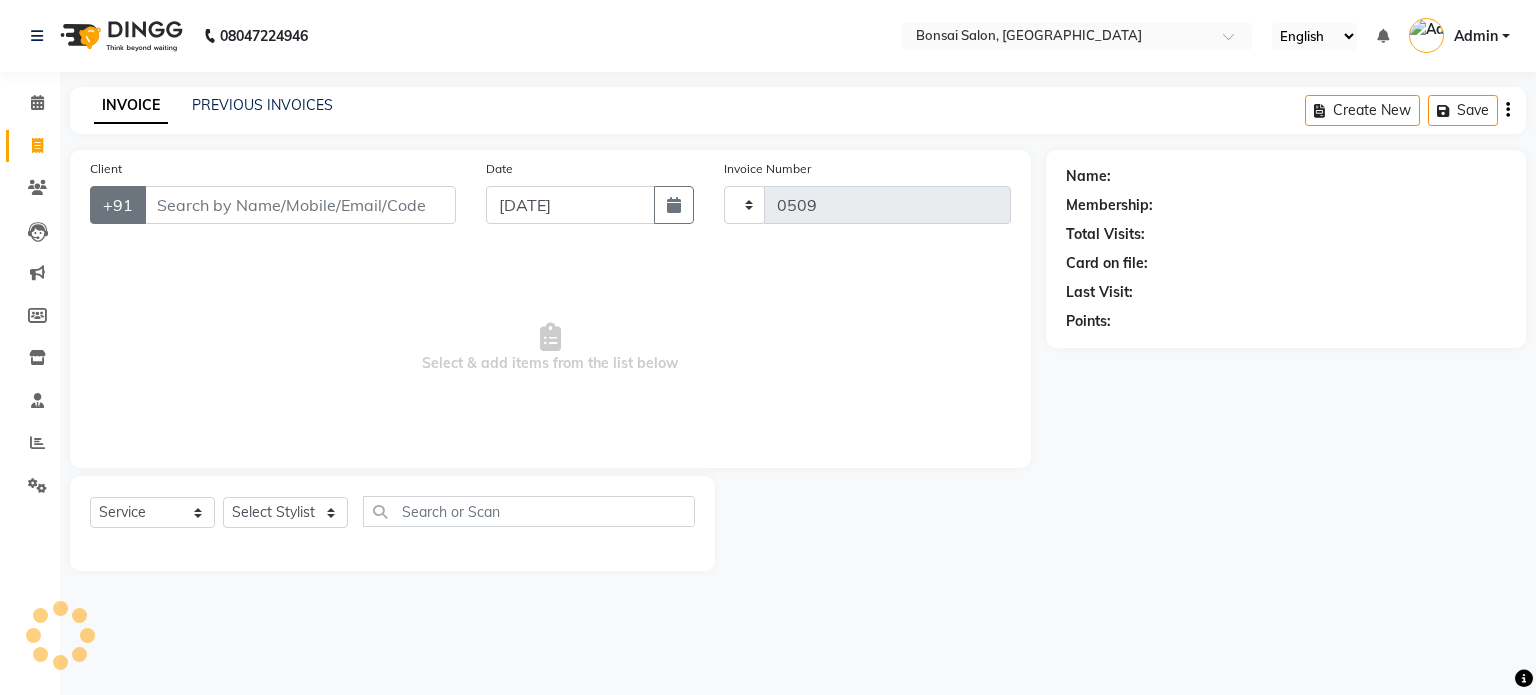 select on "6719" 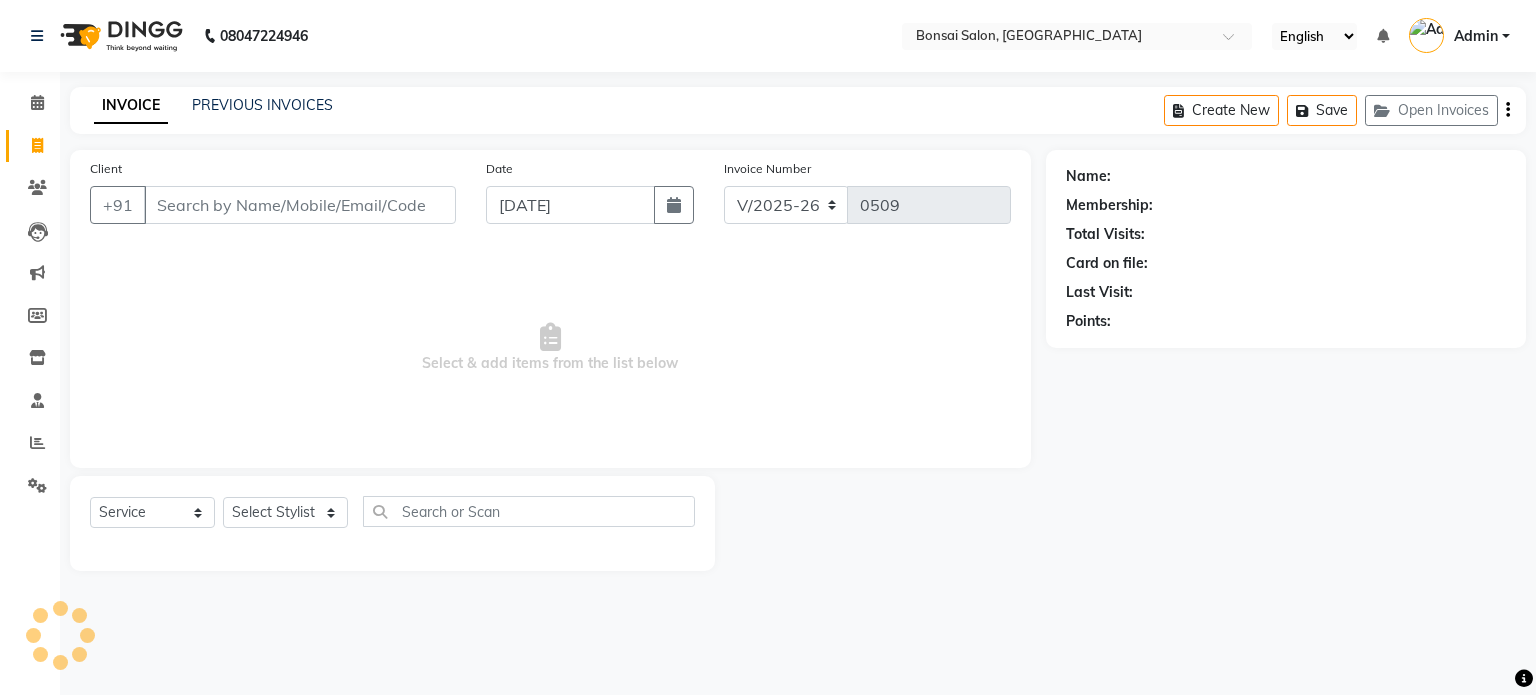 click on "Client" at bounding box center [300, 205] 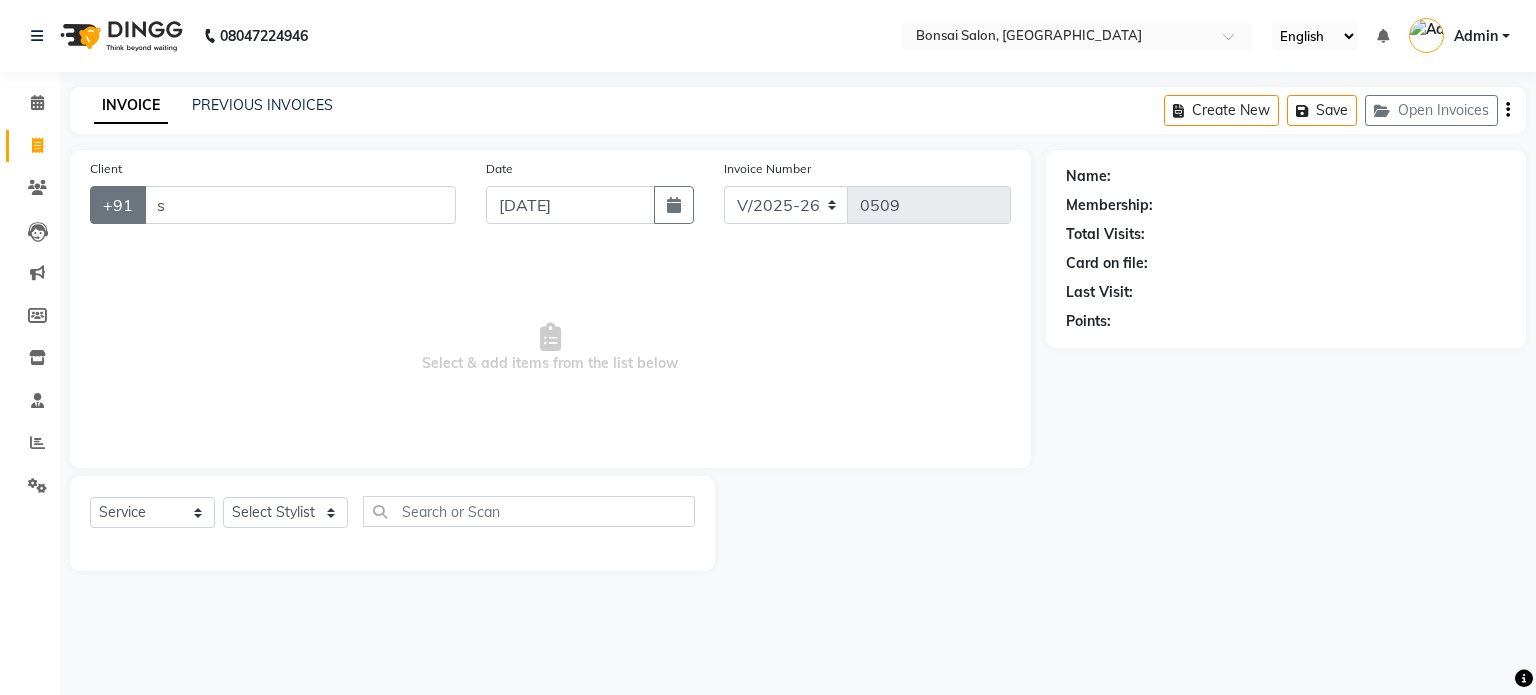 drag, startPoint x: 194, startPoint y: 211, endPoint x: 132, endPoint y: 214, distance: 62.072536 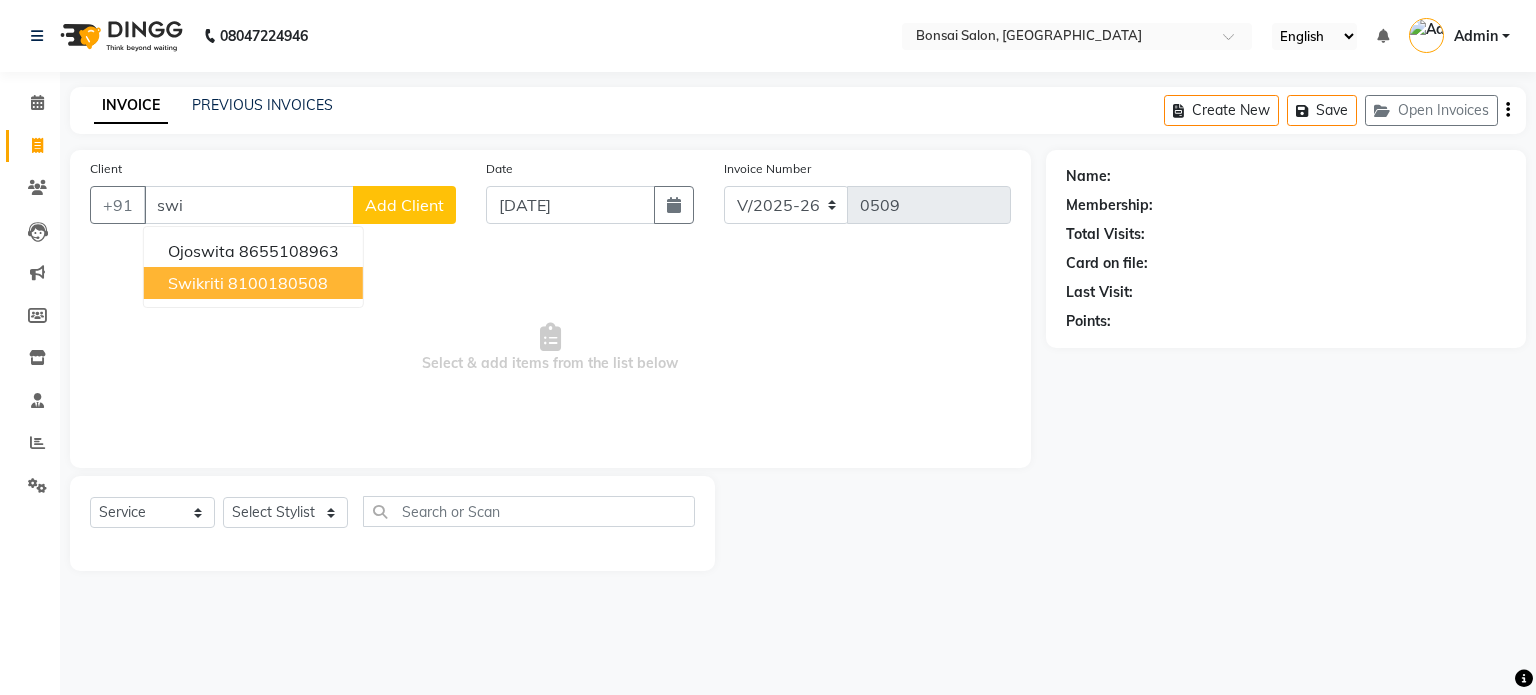click on "8100180508" at bounding box center [278, 283] 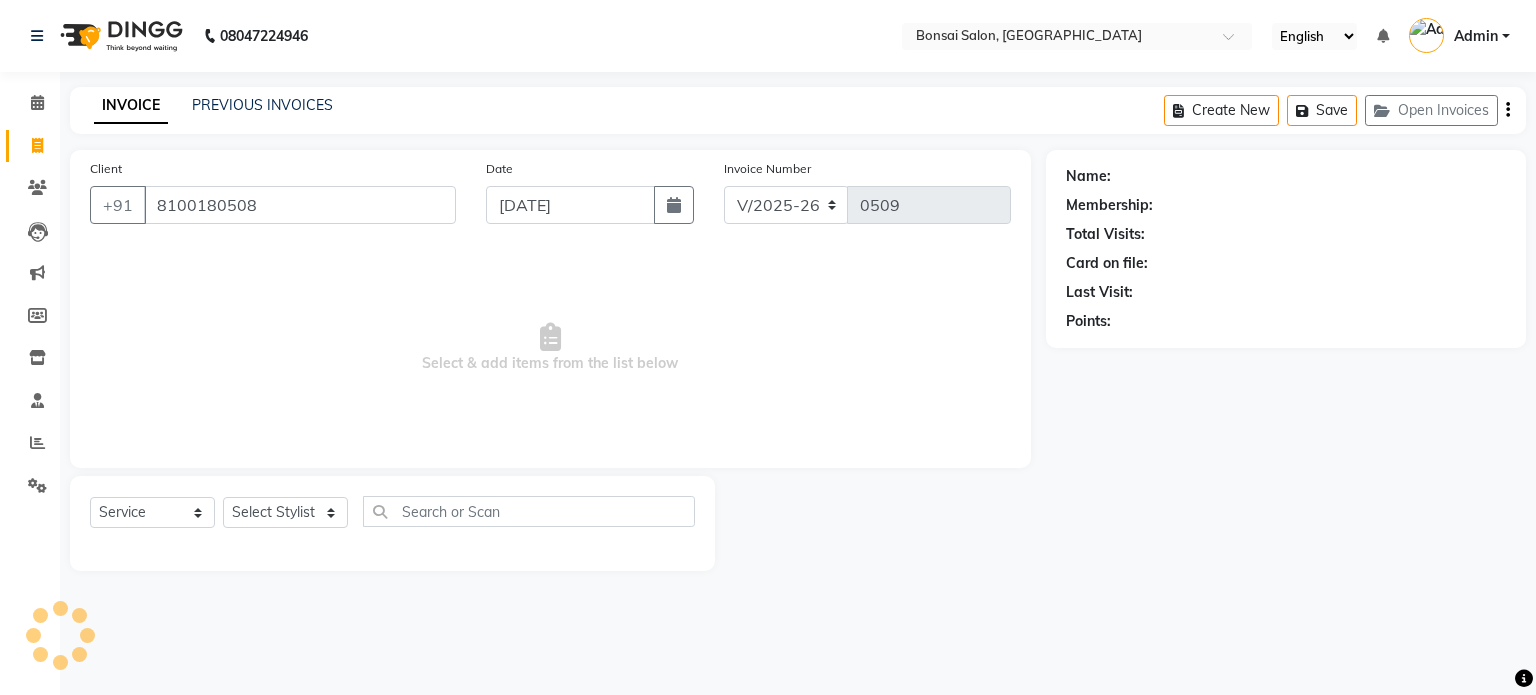 type on "8100180508" 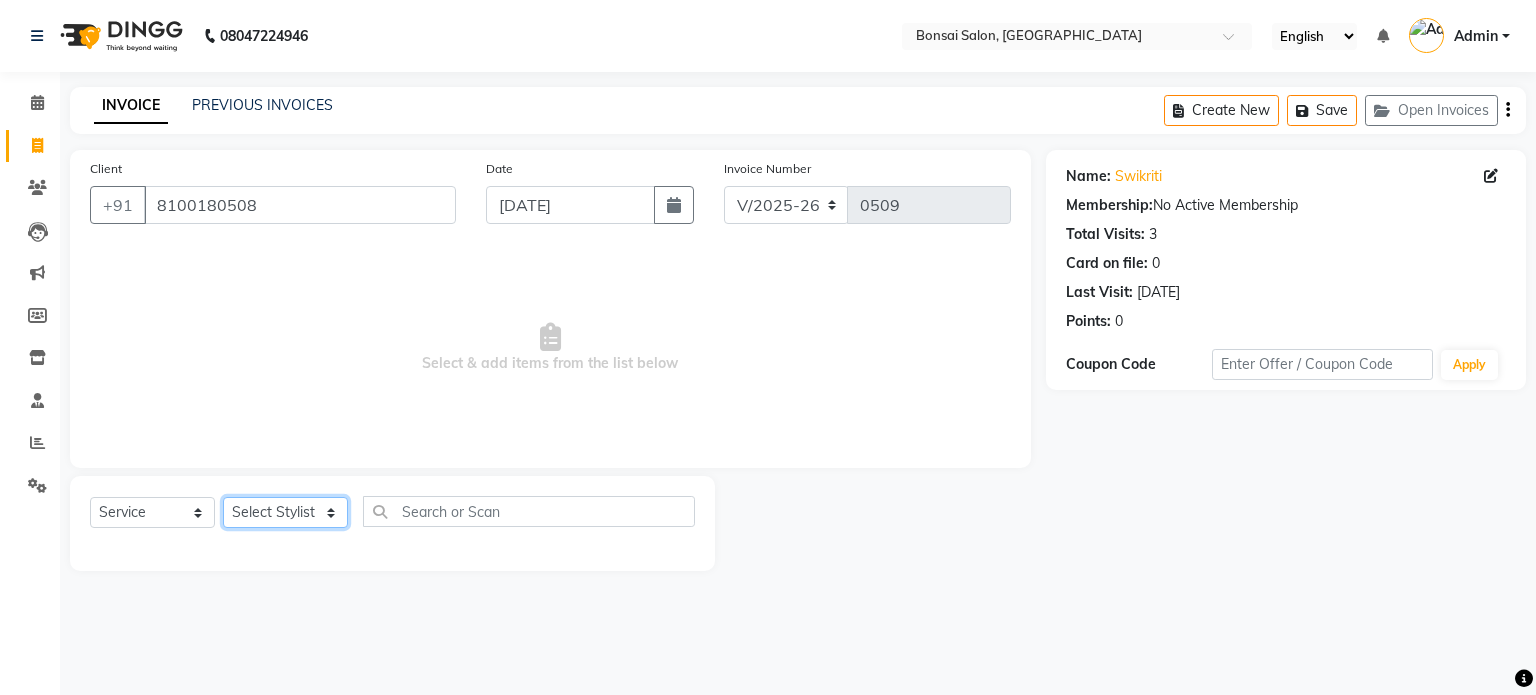 click on "Select Stylist [PERSON_NAME] [PERSON_NAME] [PERSON_NAME] [PERSON_NAME] [PERSON_NAME]" 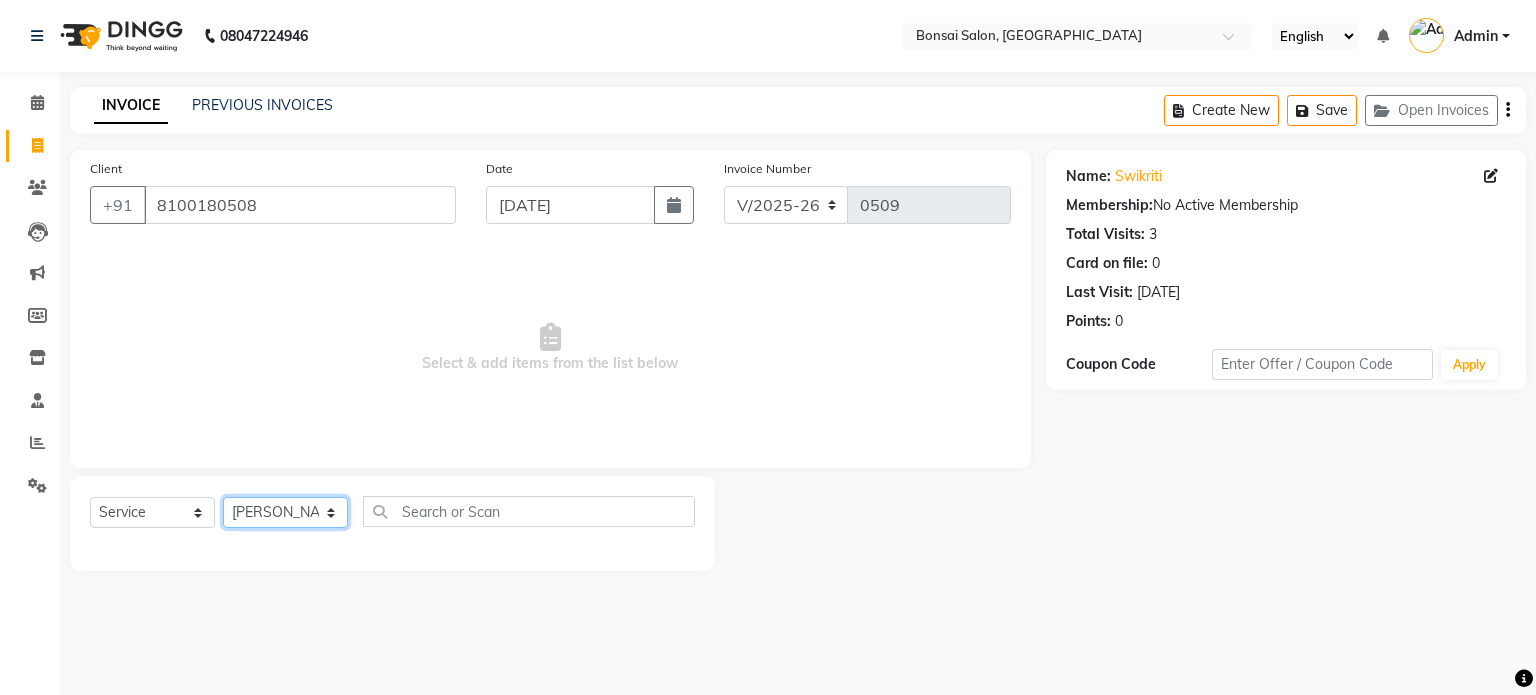 click on "Select Stylist [PERSON_NAME] [PERSON_NAME] [PERSON_NAME] [PERSON_NAME] [PERSON_NAME]" 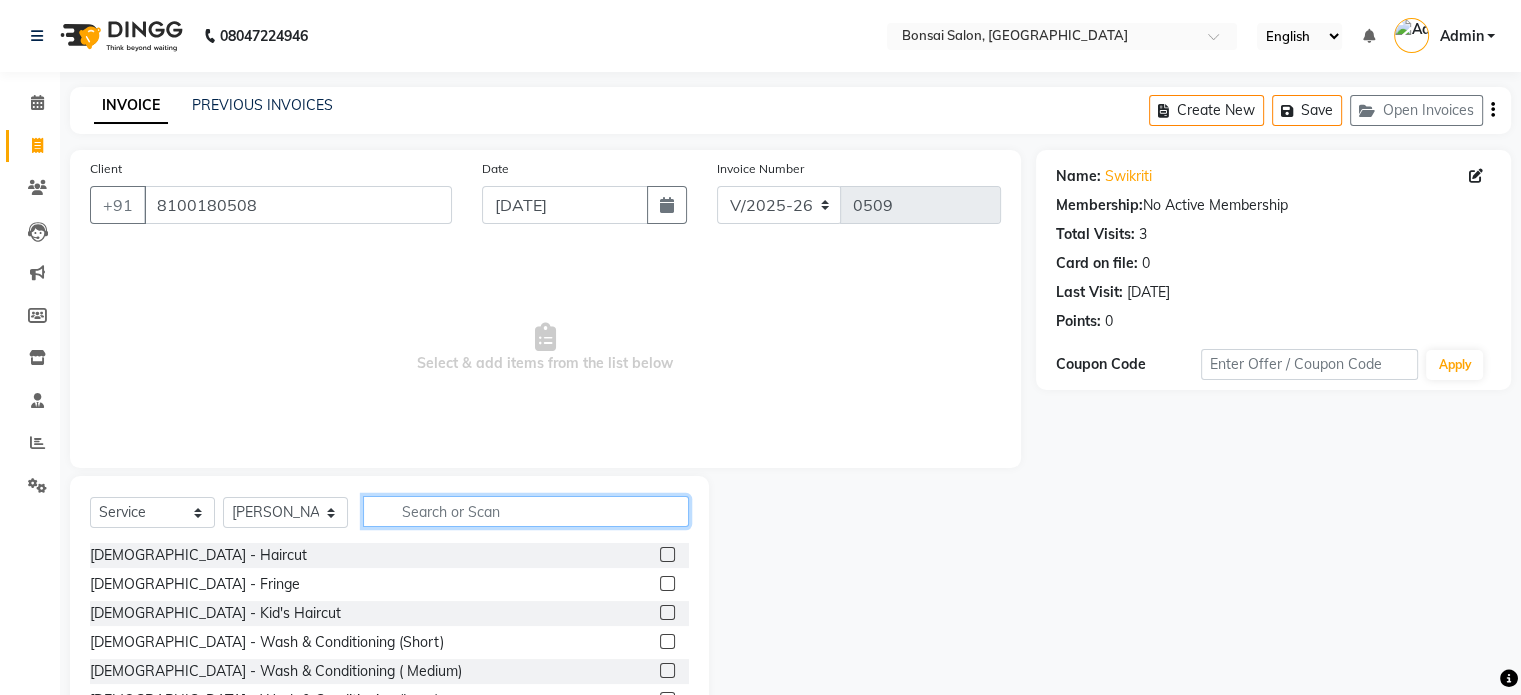 click 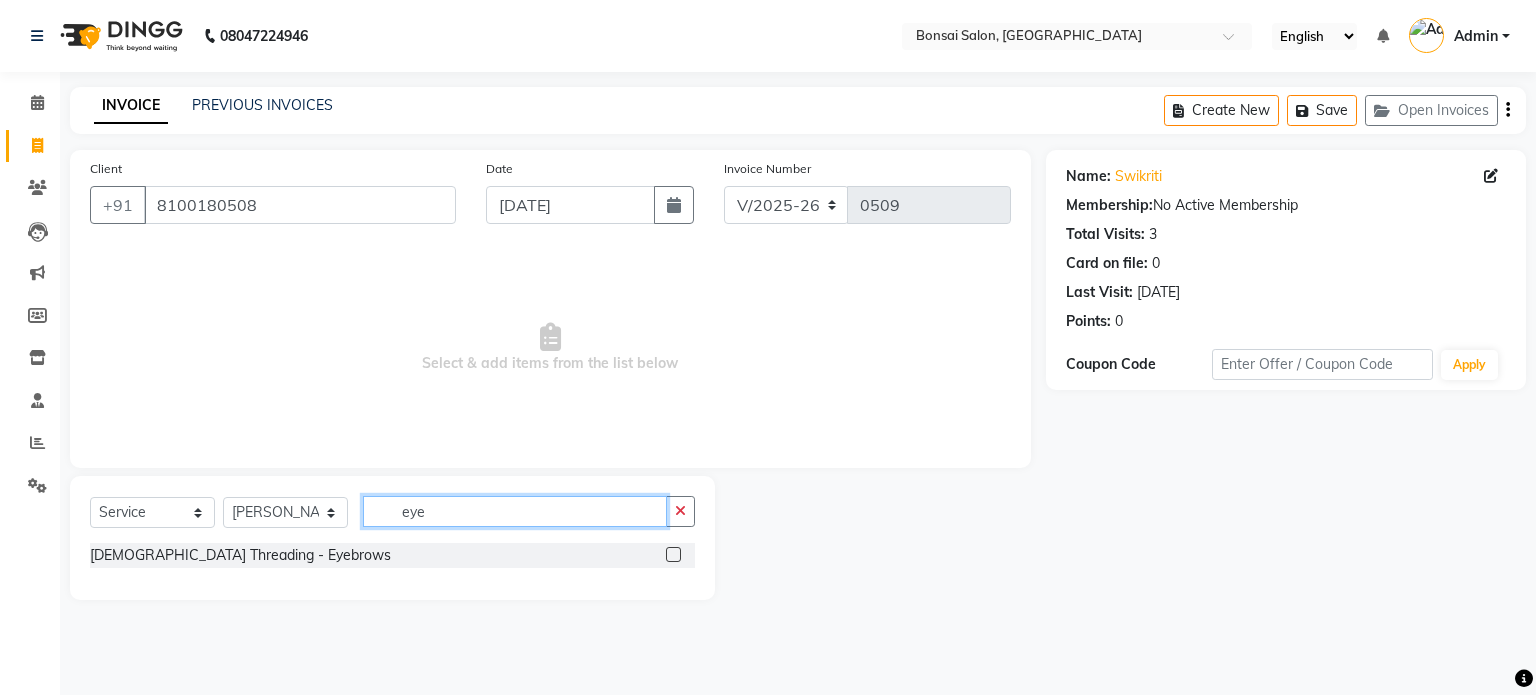 type on "eye" 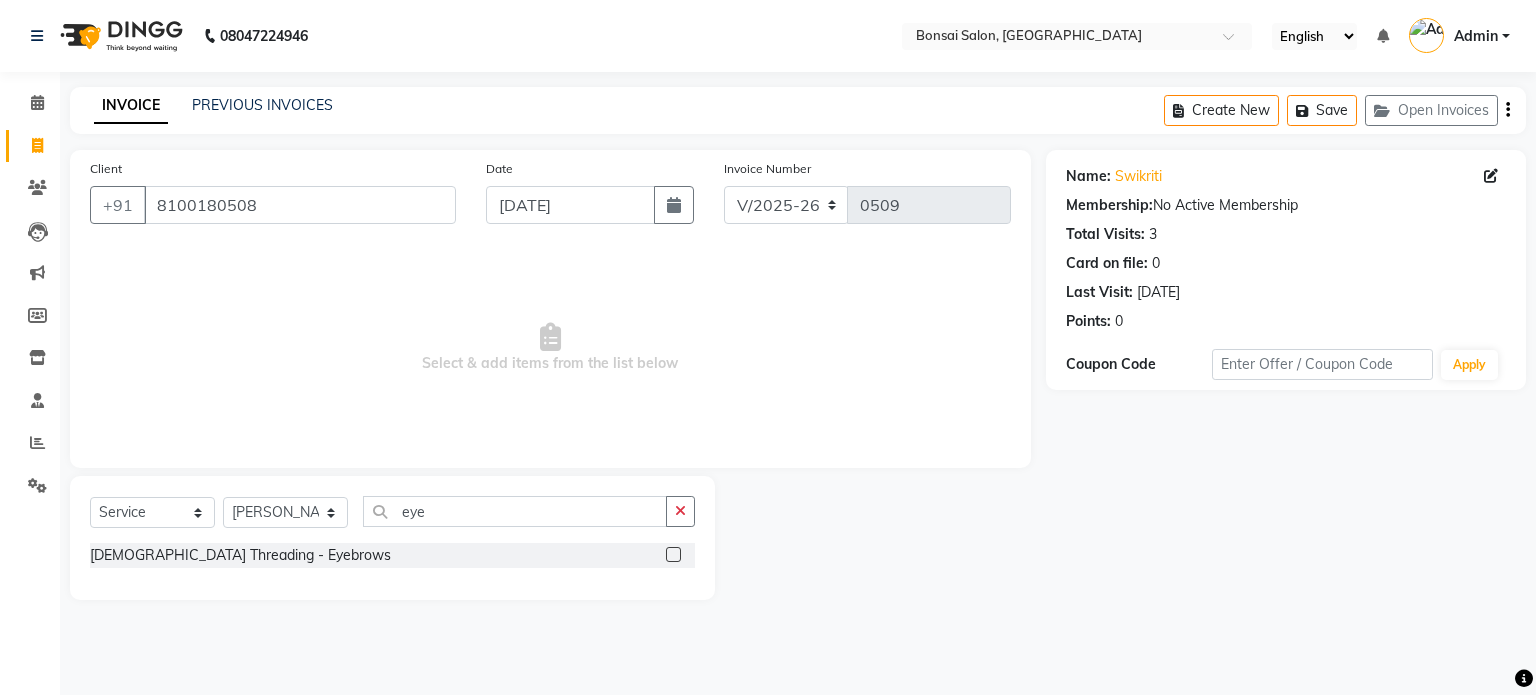 click 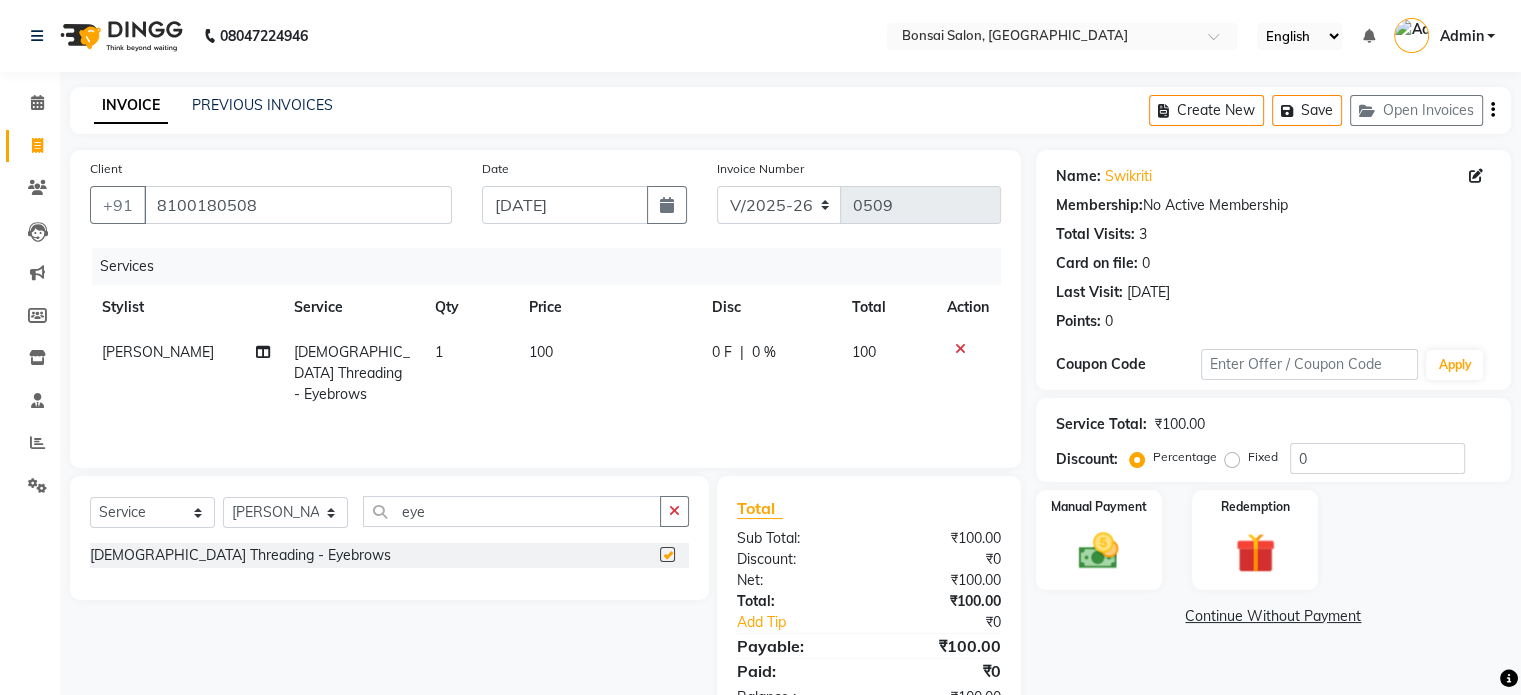 checkbox on "false" 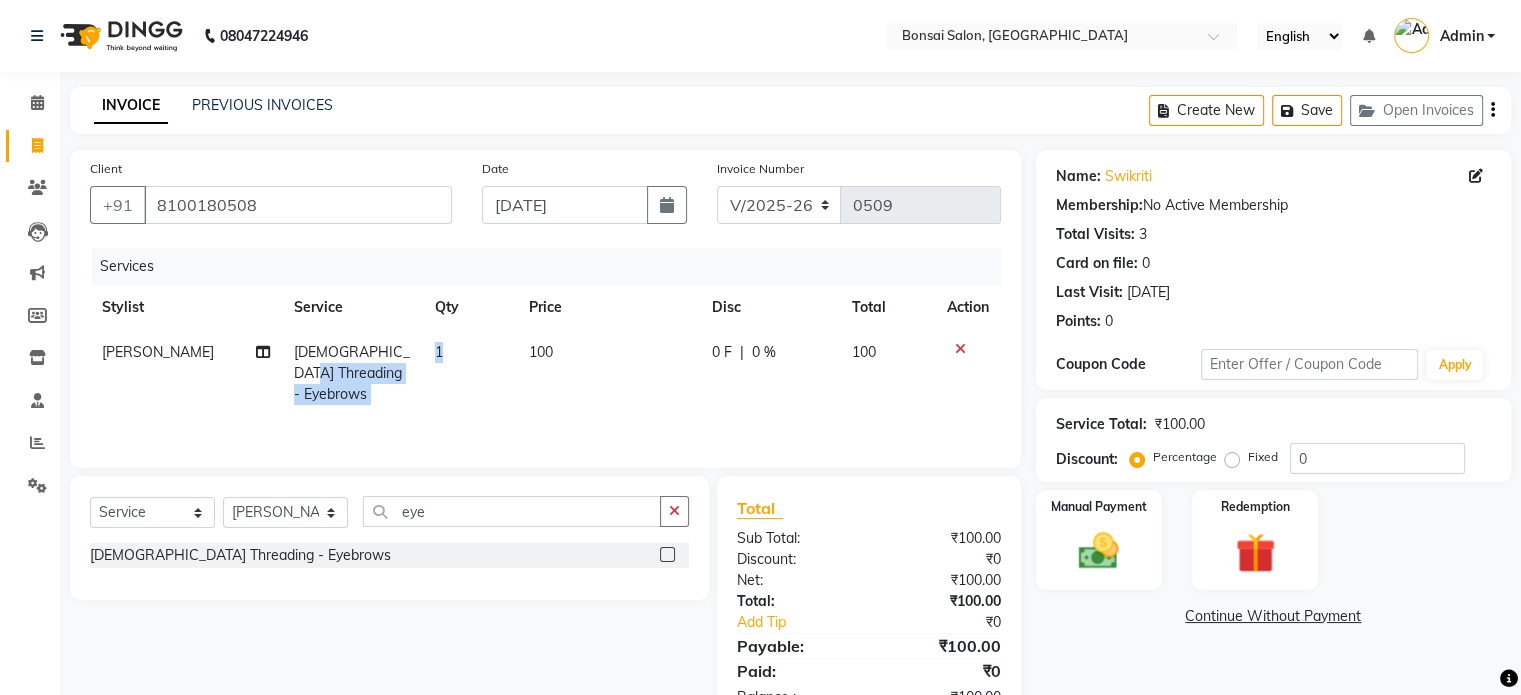 drag, startPoint x: 442, startPoint y: 353, endPoint x: 408, endPoint y: 360, distance: 34.713108 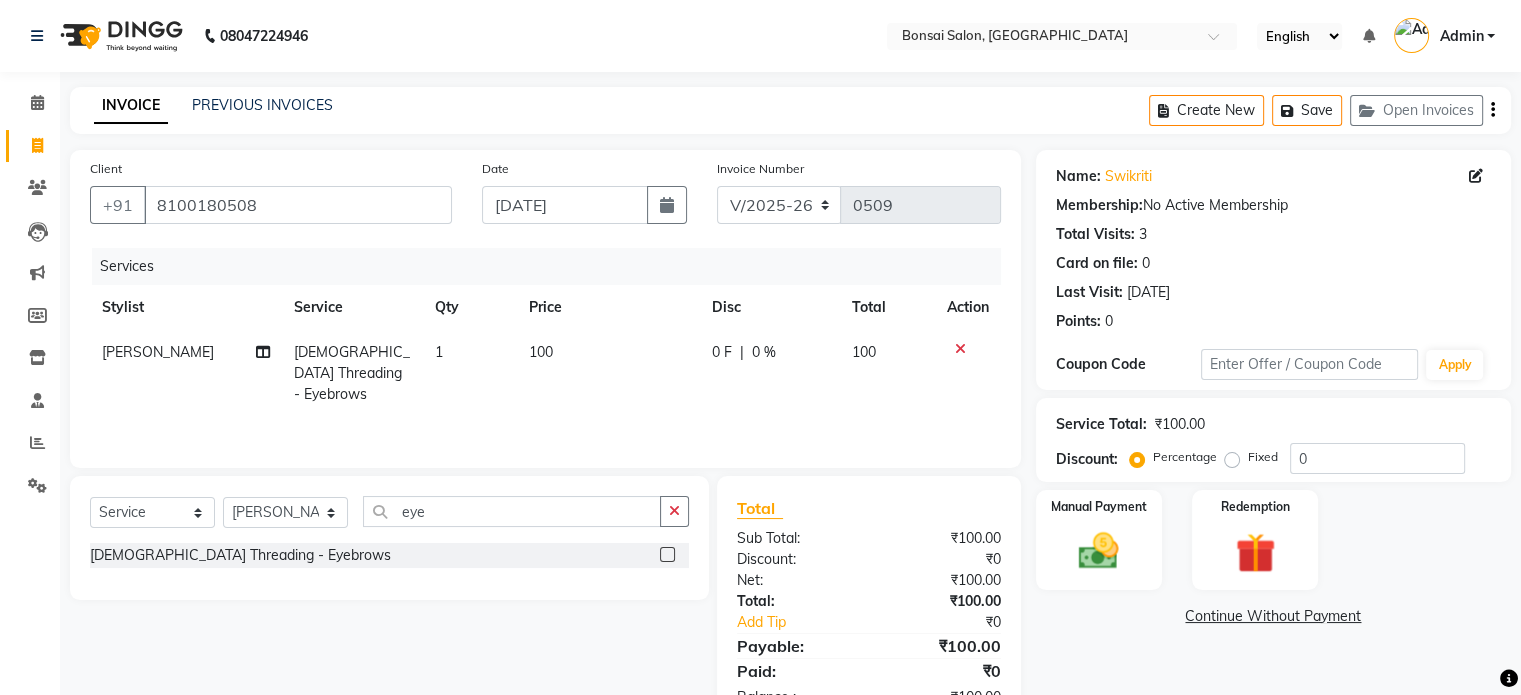 select on "69589" 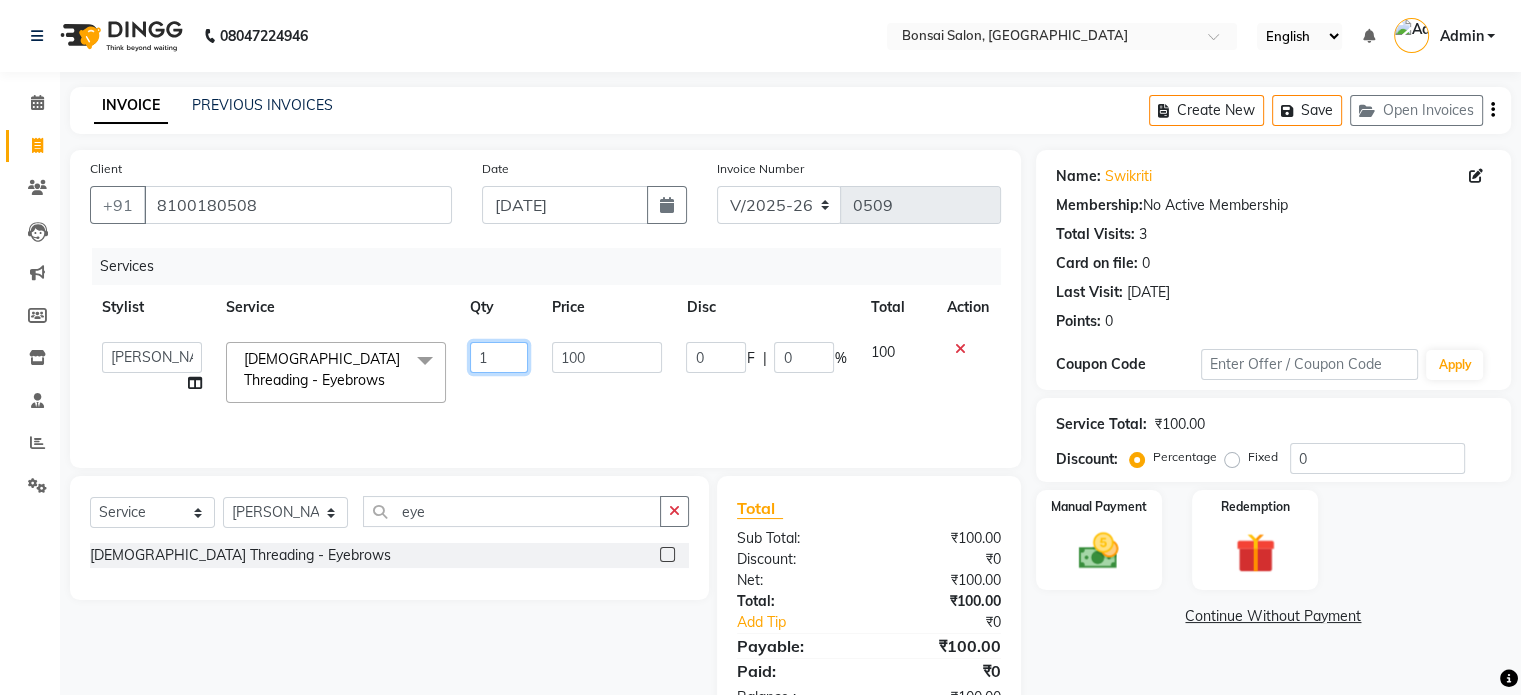 drag, startPoint x: 492, startPoint y: 356, endPoint x: 438, endPoint y: 364, distance: 54.589375 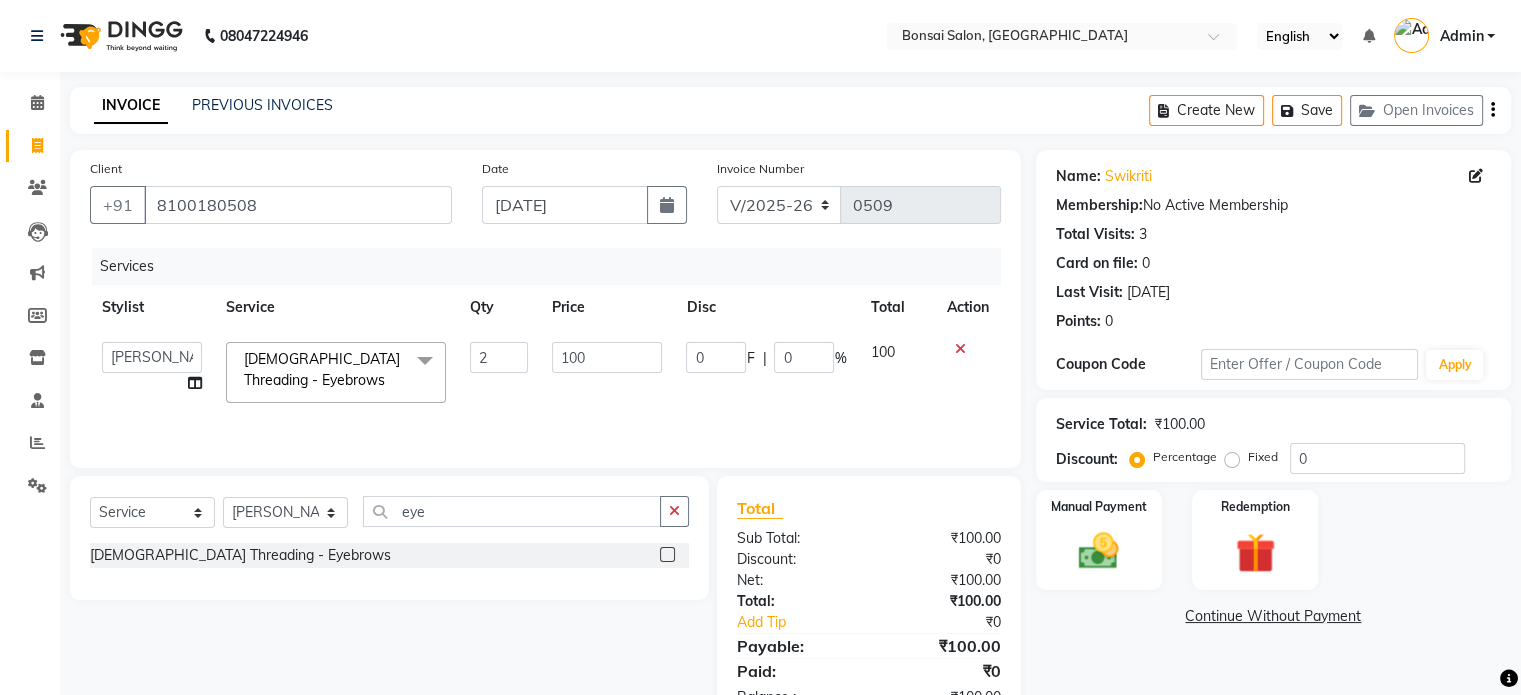 click on "[PERSON_NAME]   [PERSON_NAME]   [PERSON_NAME]   [PERSON_NAME]   [PERSON_NAME]  [DEMOGRAPHIC_DATA] Threading - Eyebrows  x [DEMOGRAPHIC_DATA] - Haircut [DEMOGRAPHIC_DATA] - Fringe [DEMOGRAPHIC_DATA] - Kid's Haircut [DEMOGRAPHIC_DATA] - Wash & Conditioning (Short) [DEMOGRAPHIC_DATA] - Wash & Conditioning ( Medium) [DEMOGRAPHIC_DATA] - Wash & Conditioning (Long) [DEMOGRAPHIC_DATA] - Blow Dry (Short) [DEMOGRAPHIC_DATA] - Blow Dry (Medium) [DEMOGRAPHIC_DATA] - Blow Dry (Long) [DEMOGRAPHIC_DATA] - Iron Curls (Short) [DEMOGRAPHIC_DATA] - Iron Curls (Medium) [DEMOGRAPHIC_DATA] - Iron Curls (Long) [DEMOGRAPHIC_DATA] - Ironing (Short) [DEMOGRAPHIC_DATA] - Ironing (Medium) [DEMOGRAPHIC_DATA] - Ironing (Long) [DEMOGRAPHIC_DATA] - blow dry (No shampoo) [DEMOGRAPHIC_DATA] - Hairdo [DEMOGRAPHIC_DATA] - Kid's Braiding [DEMOGRAPHIC_DATA] - Kid's Braiding with accessory  Kids Birthday package for hair [DEMOGRAPHIC_DATA] Hair Spa - Anti Frizz [DEMOGRAPHIC_DATA] Hair Spa - Colour Protect [DEMOGRAPHIC_DATA] Hair Spa - Anti Dandruff [DEMOGRAPHIC_DATA] Hair Spa - Fortify Damaged Hair [DEMOGRAPHIC_DATA] Hair Spa - Volumize [DEMOGRAPHIC_DATA] Hair Spa - Macadamia [DEMOGRAPHIC_DATA] Hair Spa - Oil massage [DEMOGRAPHIC_DATA] Hair Spa - Root Activating serum [DEMOGRAPHIC_DATA] Colour - Root Touchup [DEMOGRAPHIC_DATA] Colour - Root Touchup (Zero Amm) [DEMOGRAPHIC_DATA] Colour - Global (Short) De Tan 2 100" 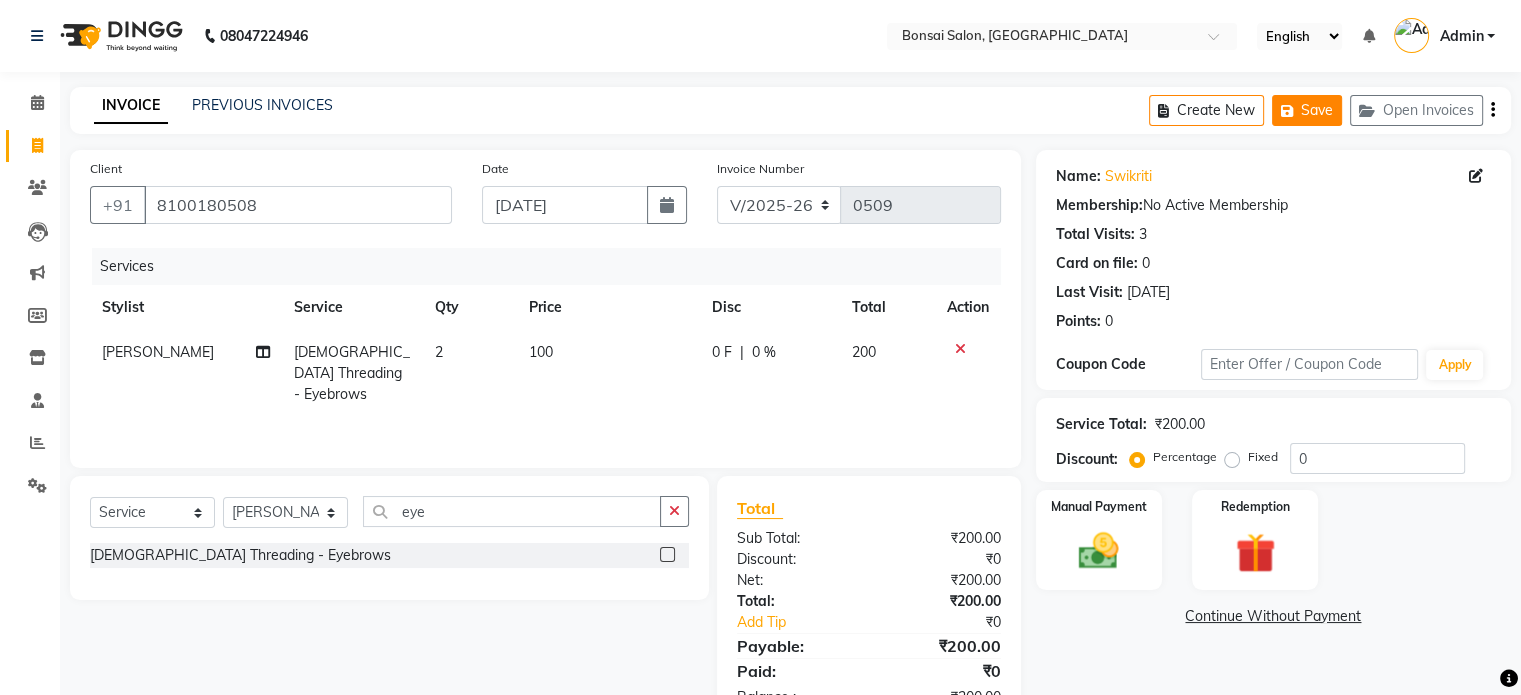 click on "Save" 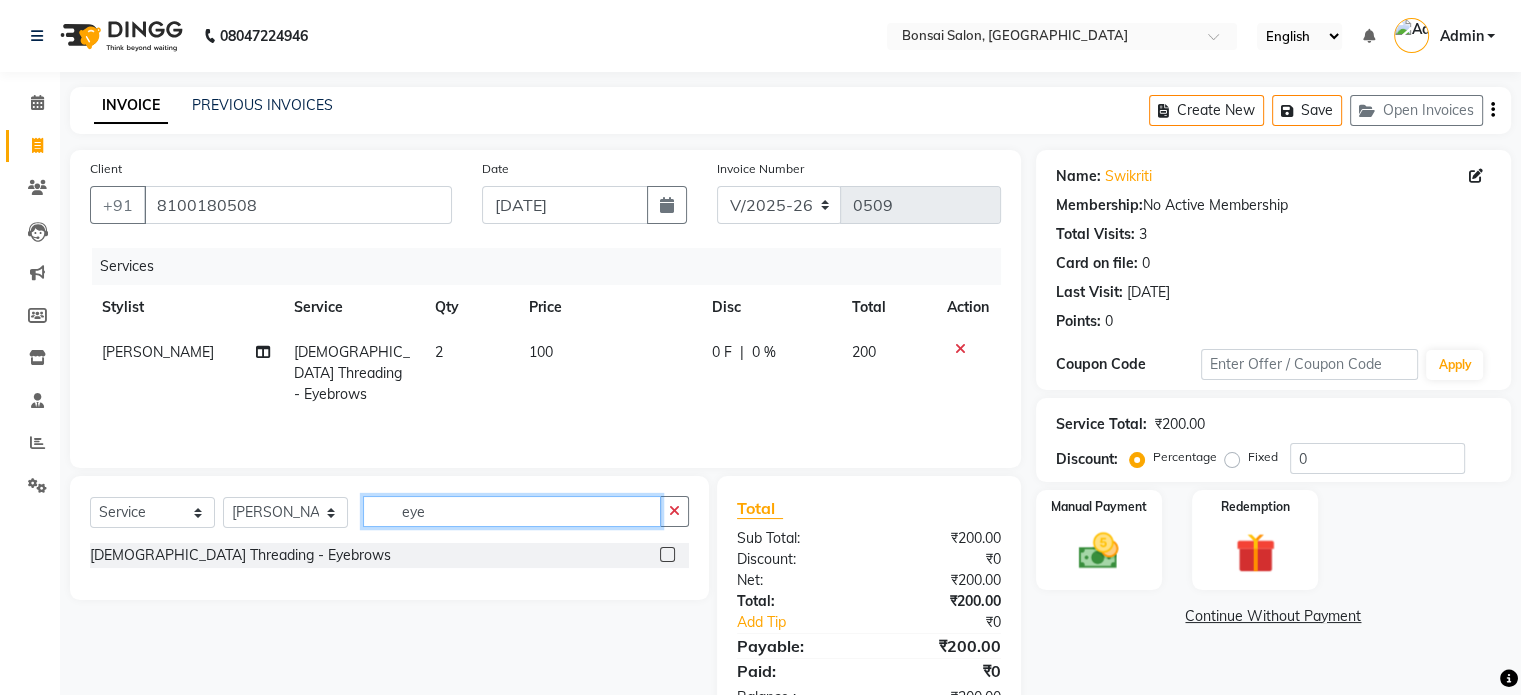 drag, startPoint x: 466, startPoint y: 512, endPoint x: 380, endPoint y: 520, distance: 86.37129 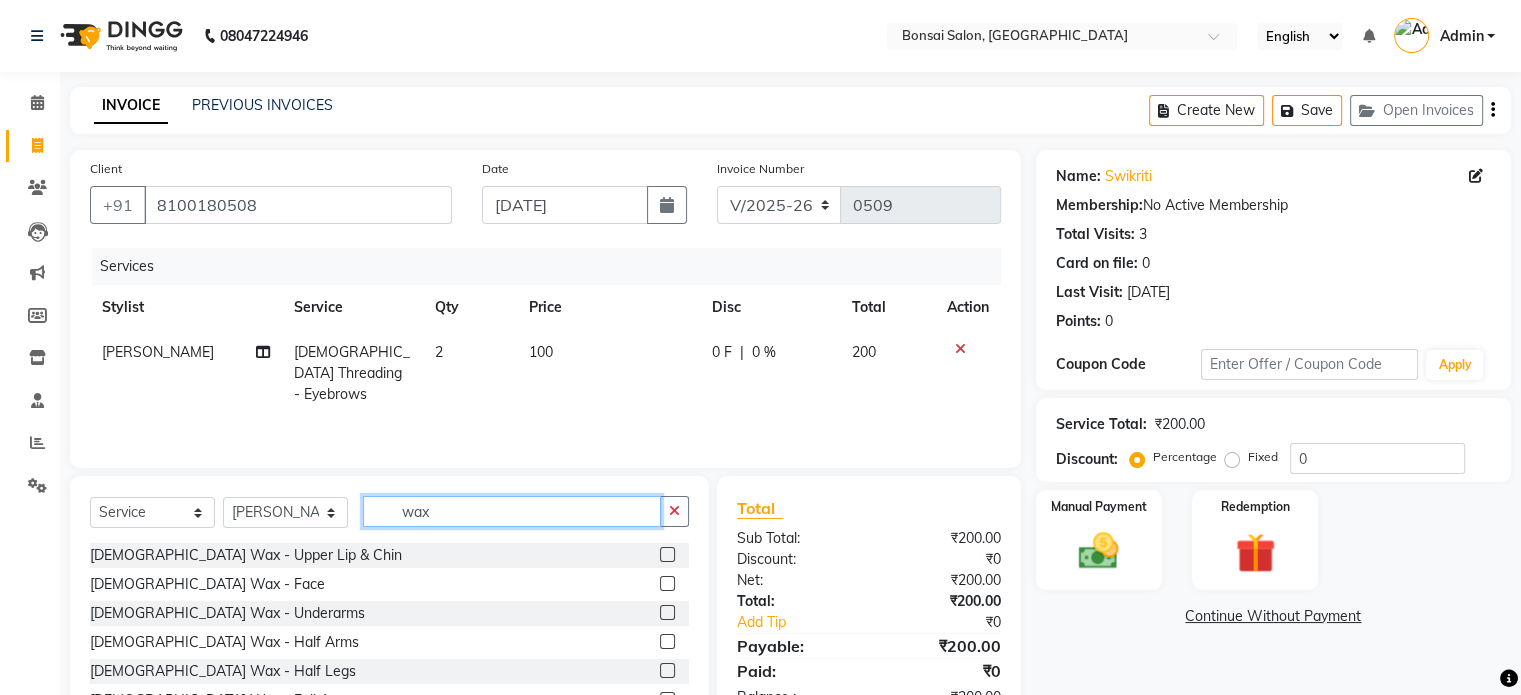 type on "wax" 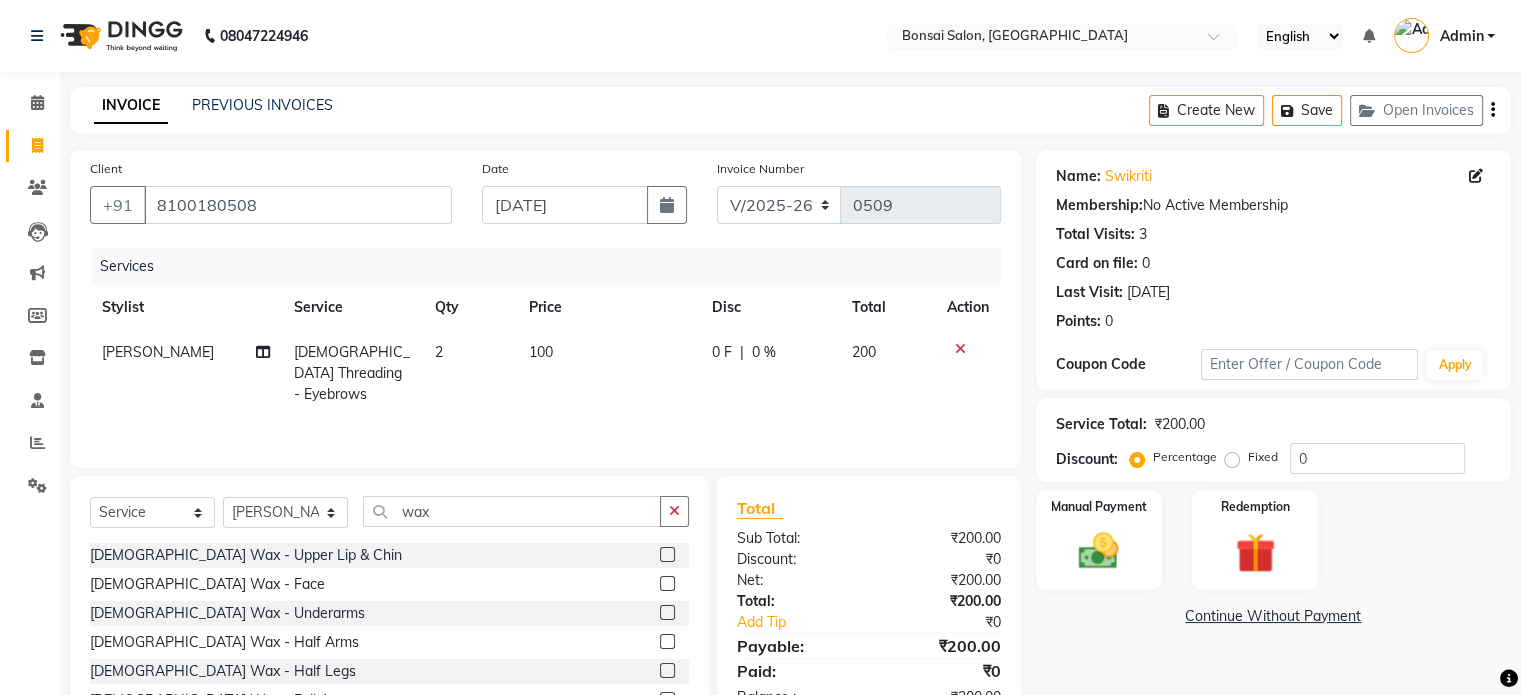 click 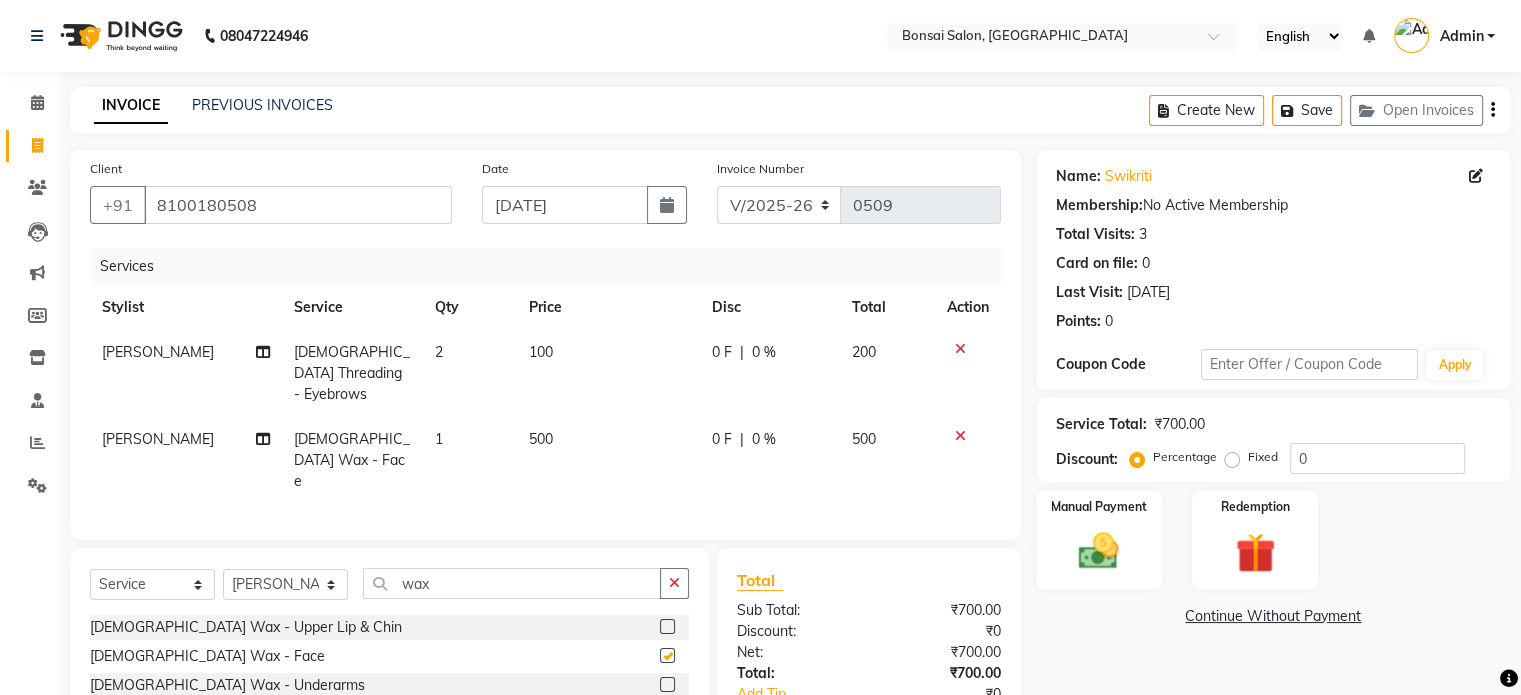 checkbox on "false" 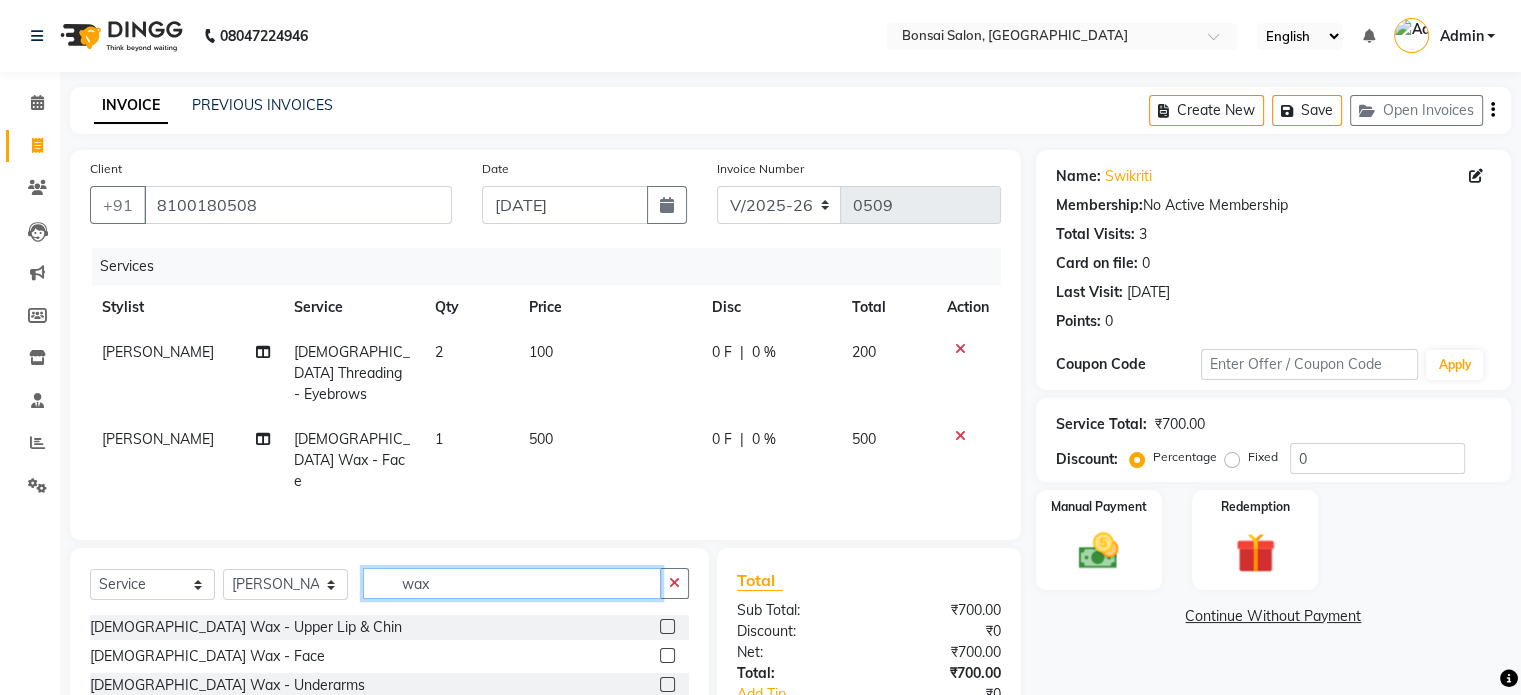drag, startPoint x: 605, startPoint y: 557, endPoint x: 394, endPoint y: 563, distance: 211.0853 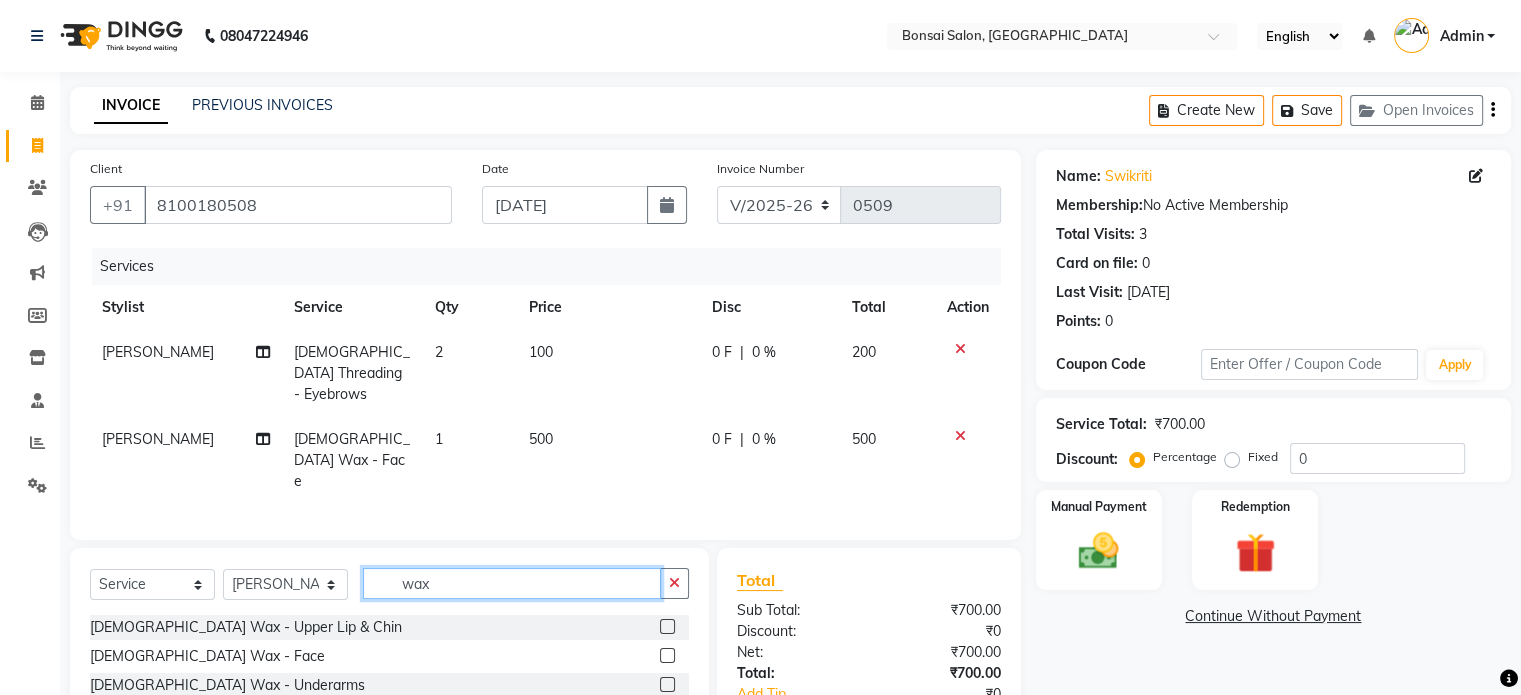 type on "u" 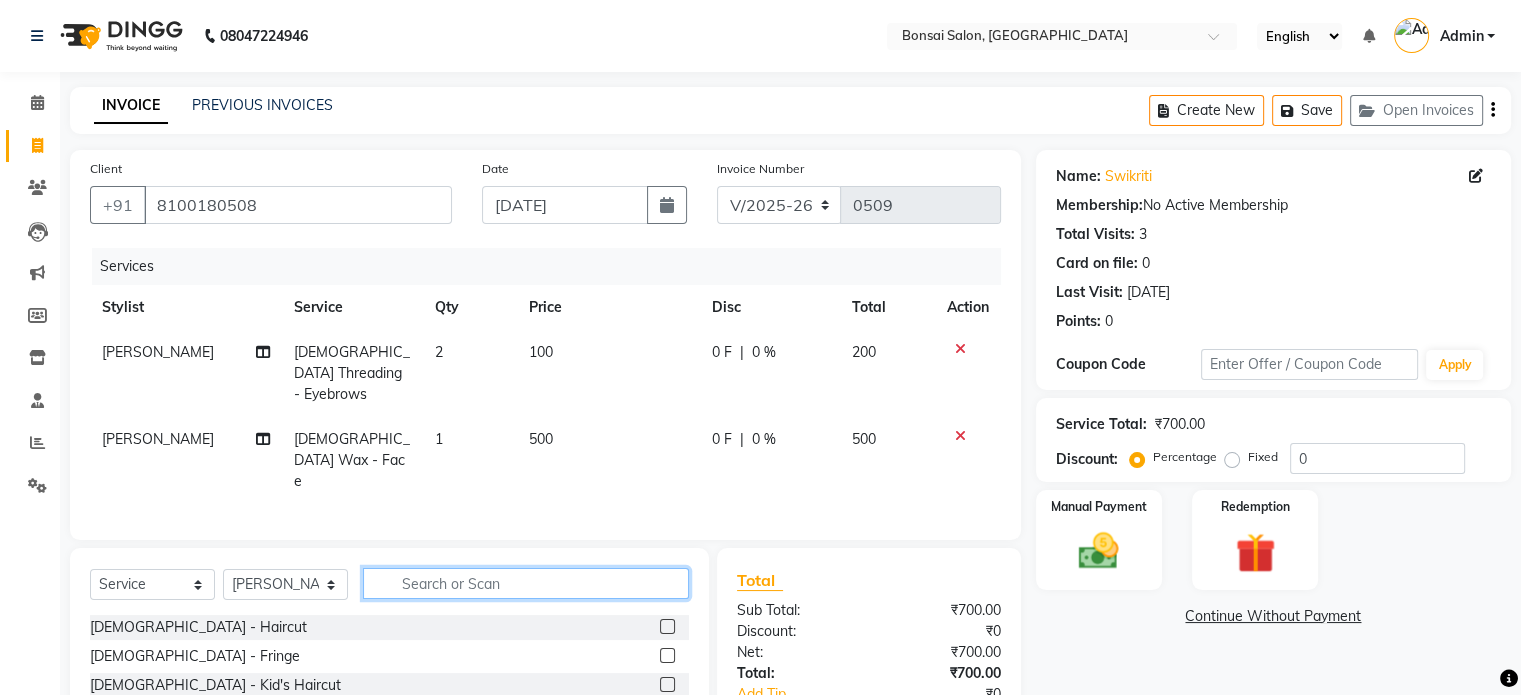 type 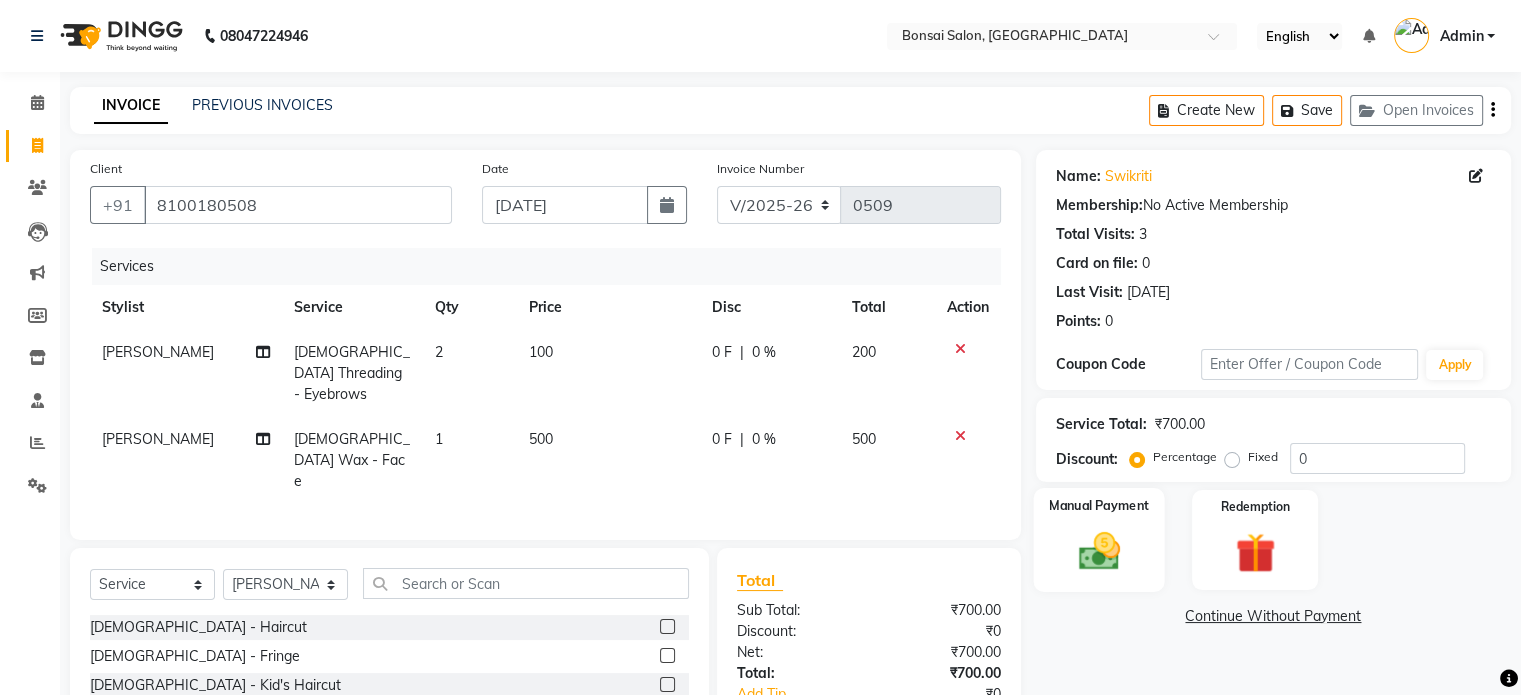 click 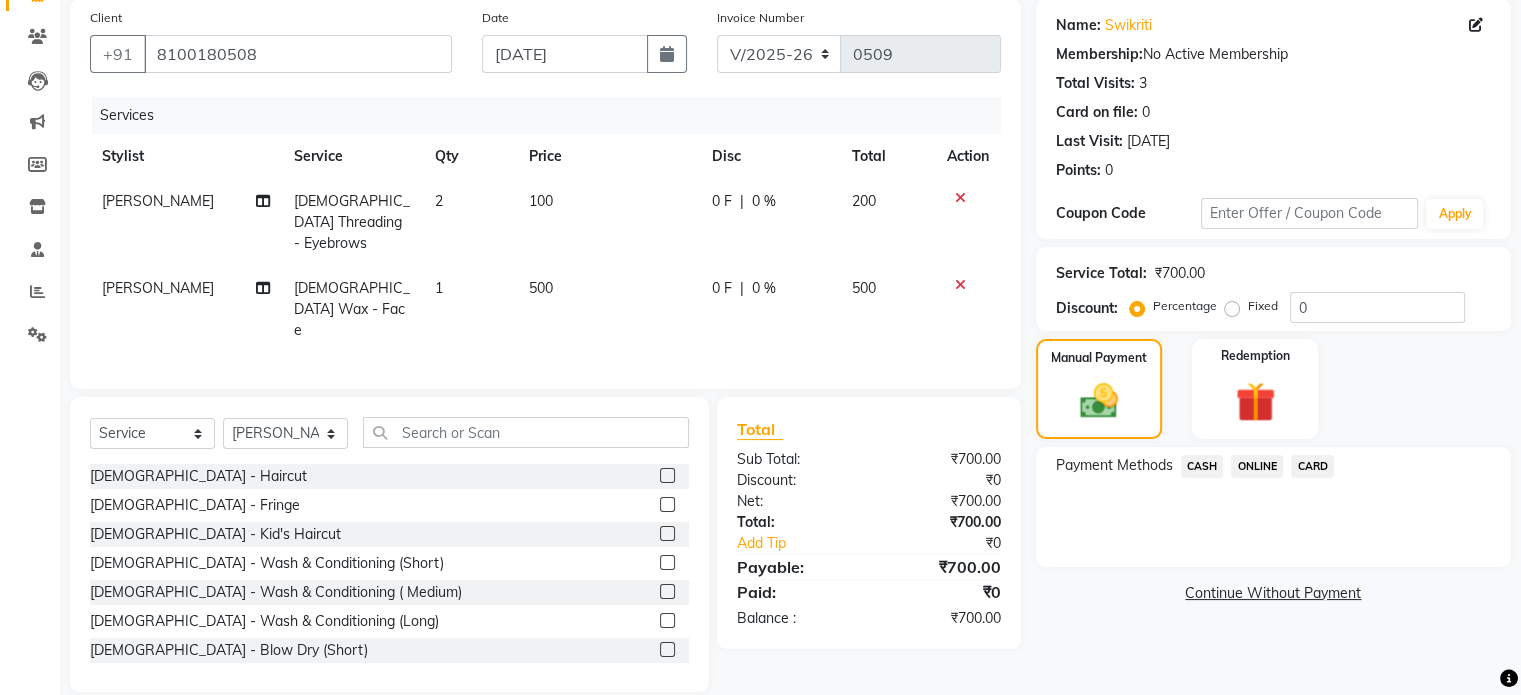 scroll, scrollTop: 152, scrollLeft: 0, axis: vertical 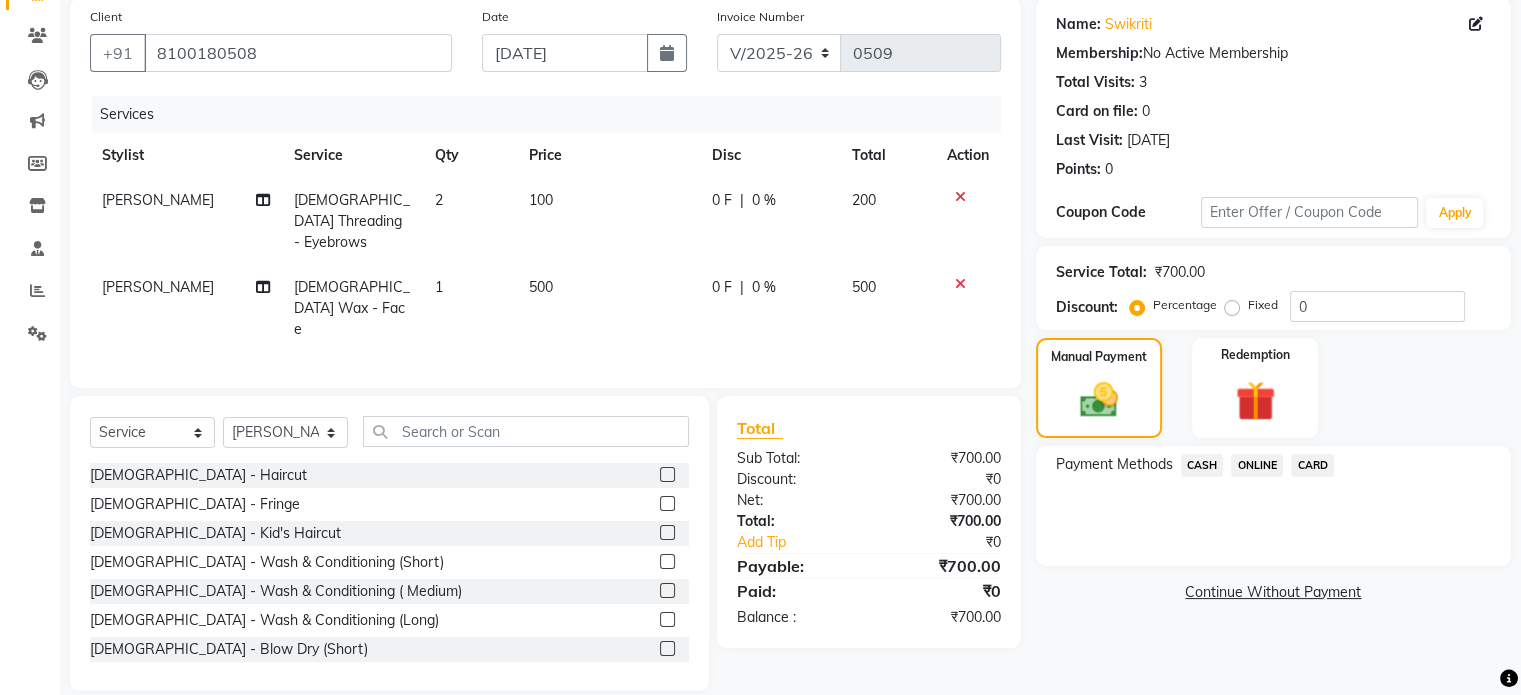 click on "Continue Without Payment" 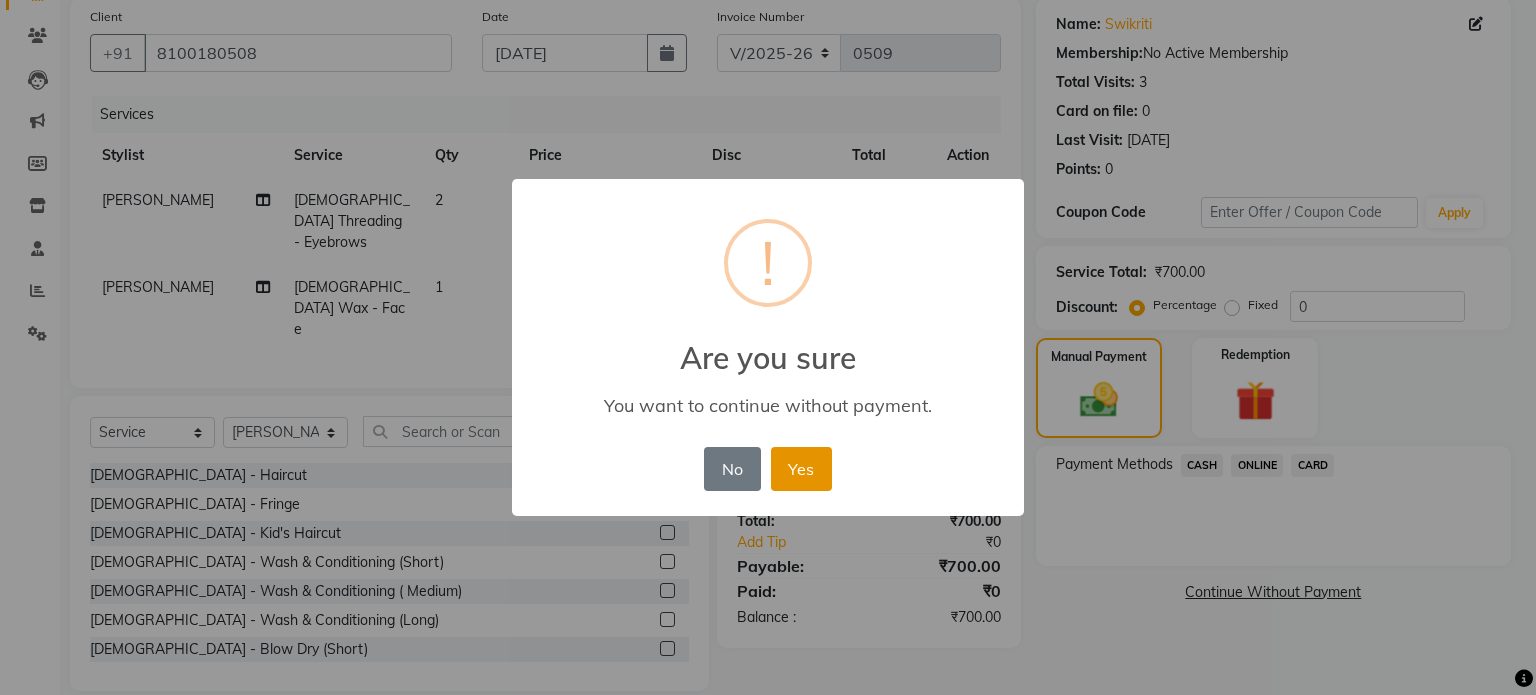 click on "Yes" at bounding box center [801, 469] 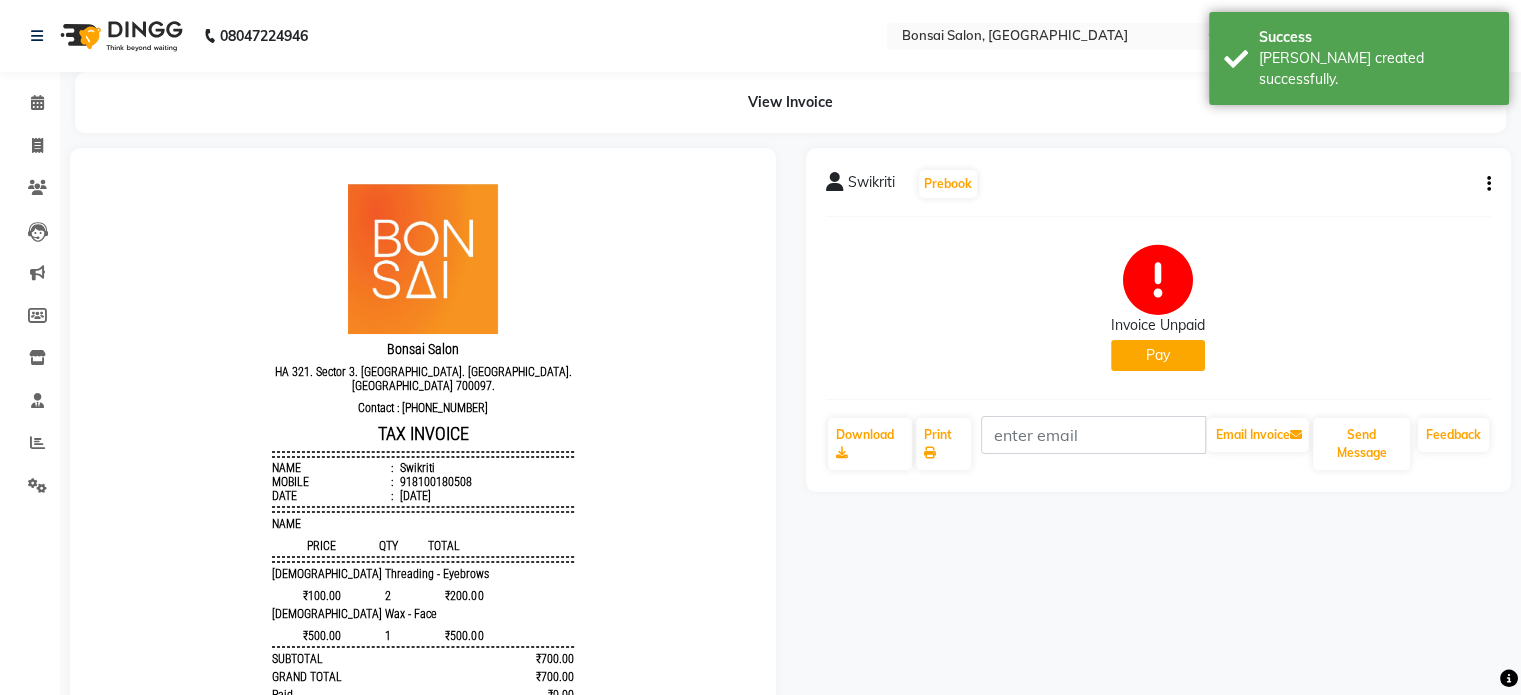 scroll, scrollTop: 0, scrollLeft: 0, axis: both 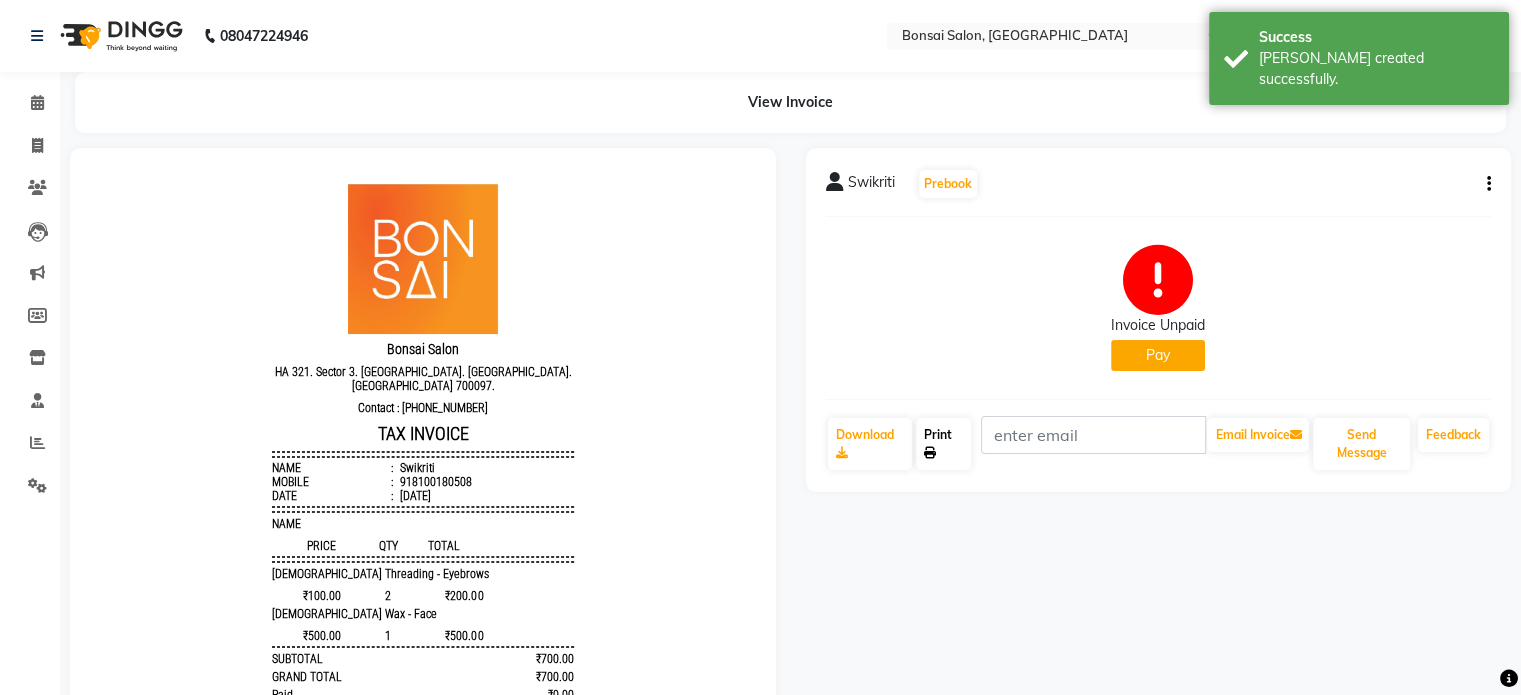 click on "Print" 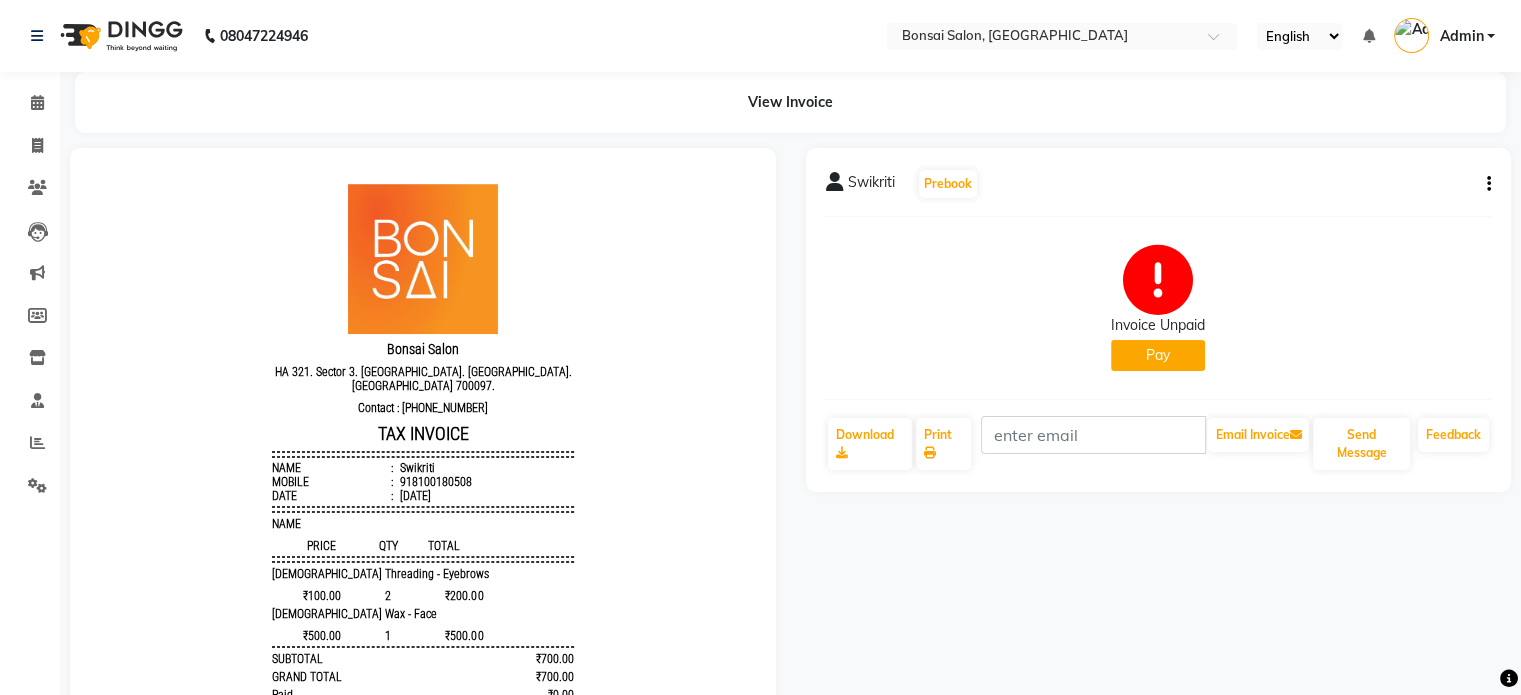 click on "Pay" 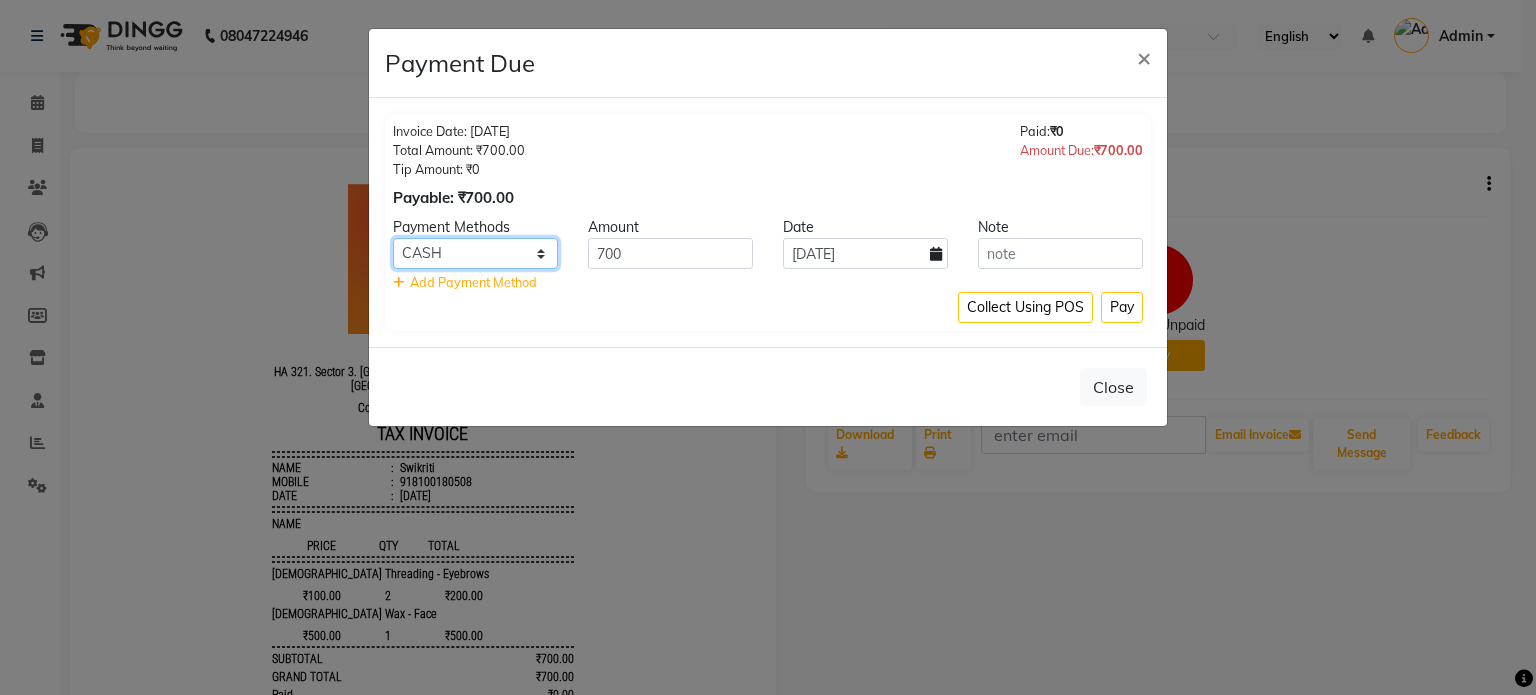 click on "CASH ONLINE CARD" 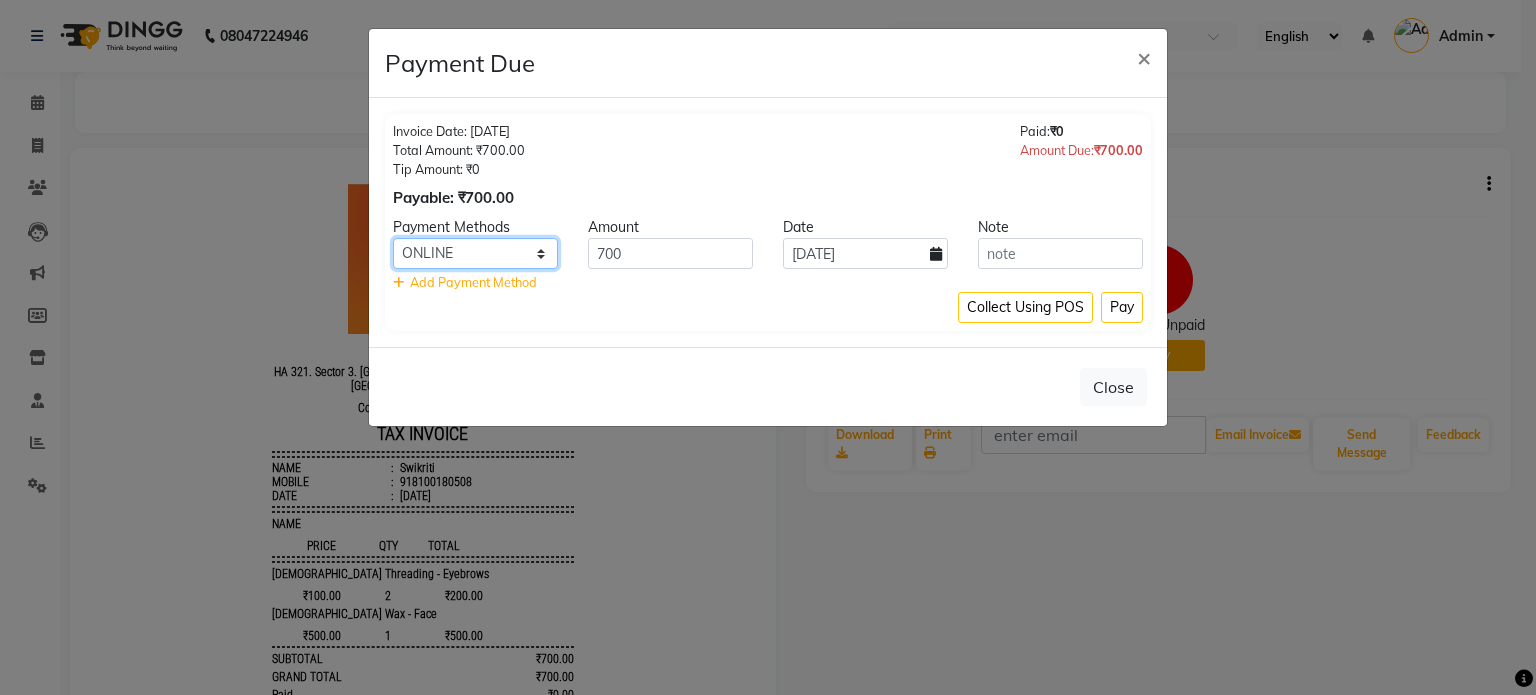 click on "CASH ONLINE CARD" 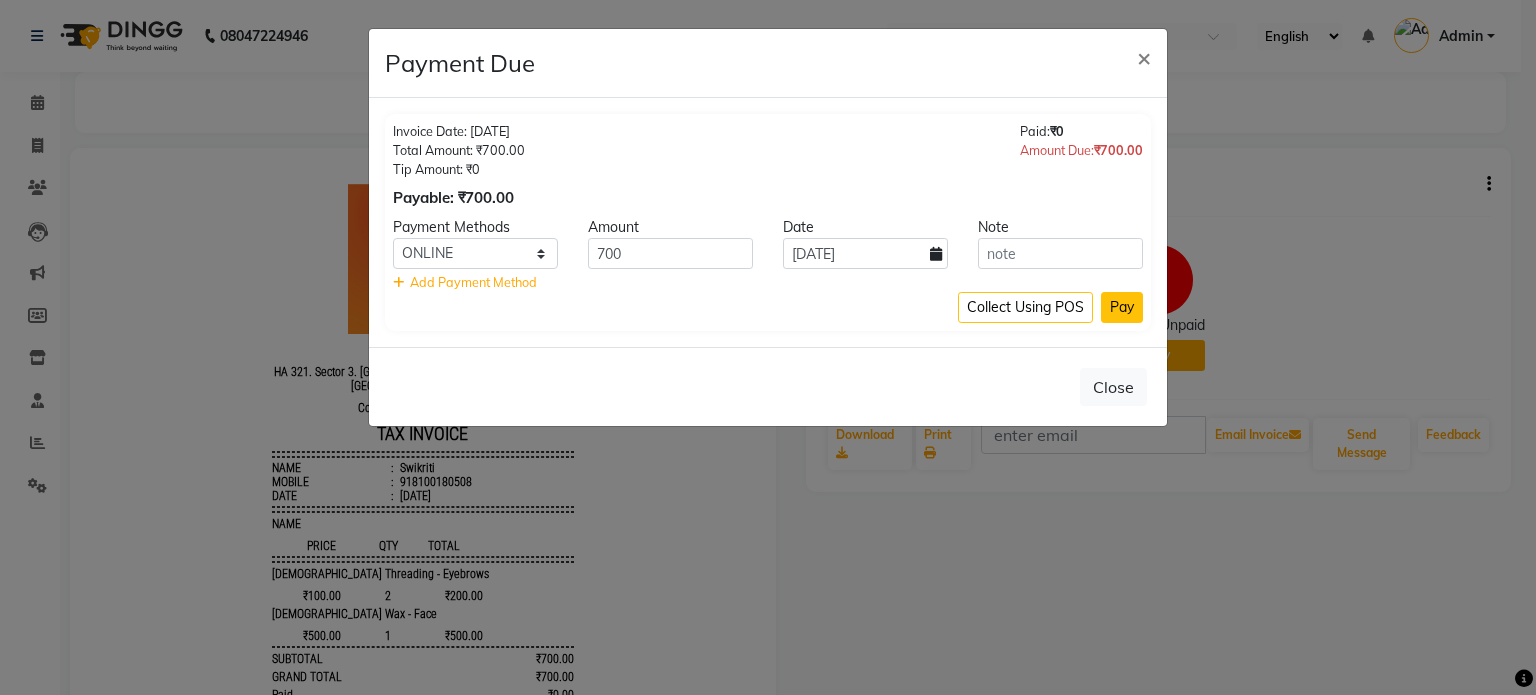 click on "Pay" 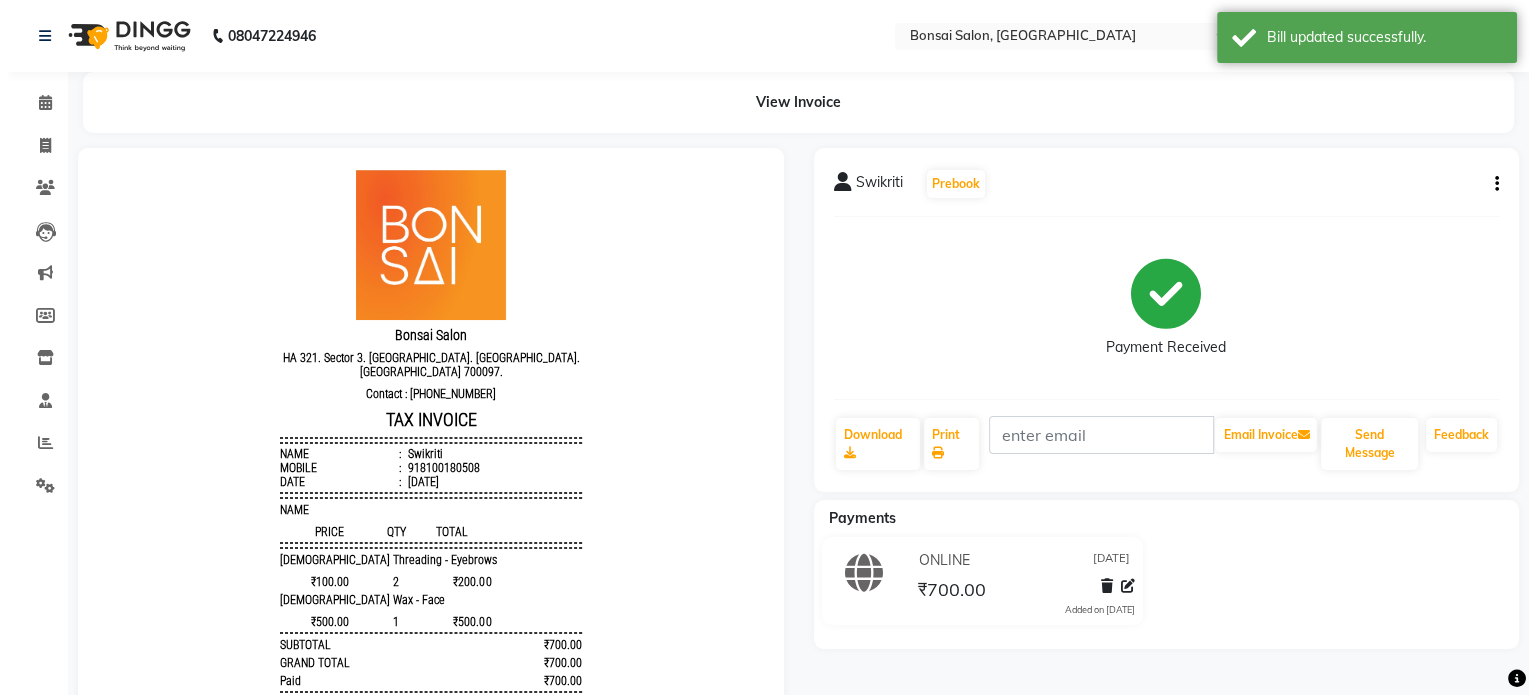 scroll, scrollTop: 15, scrollLeft: 0, axis: vertical 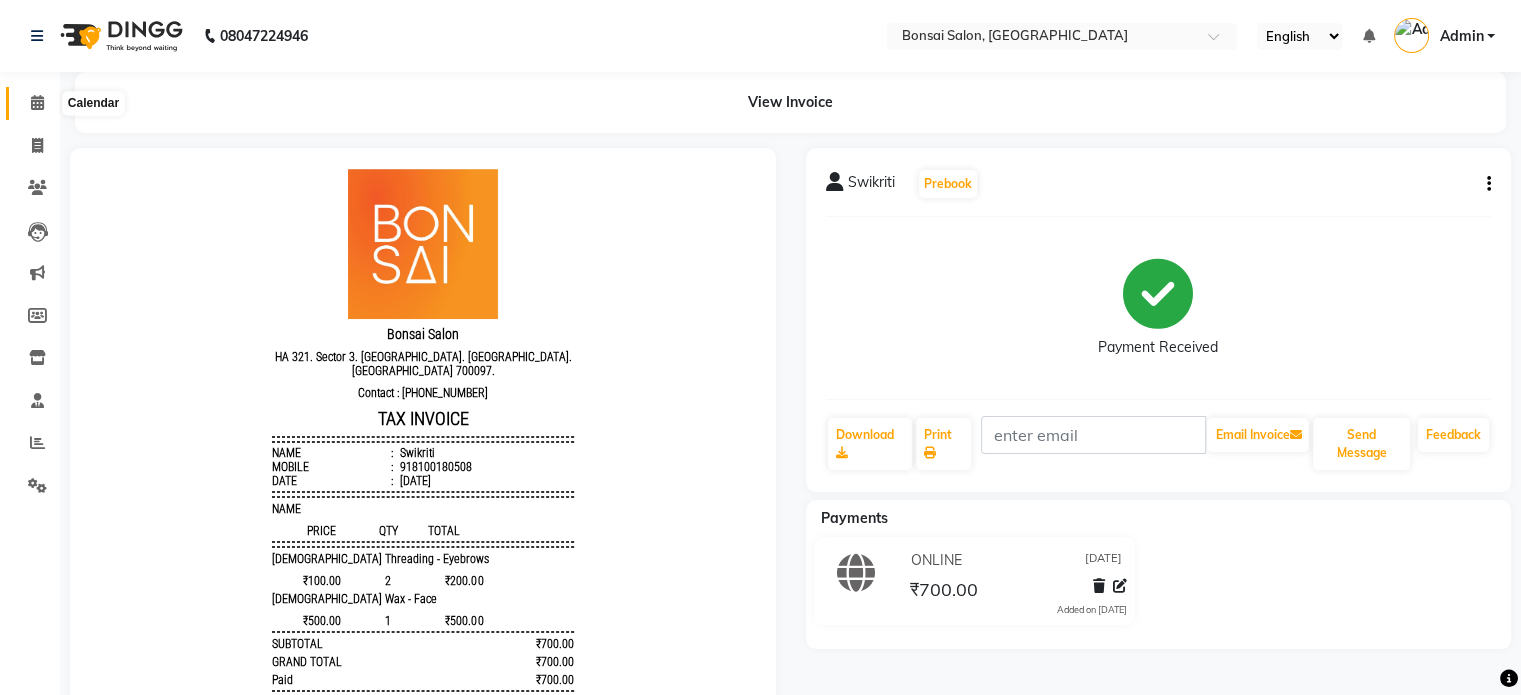 click 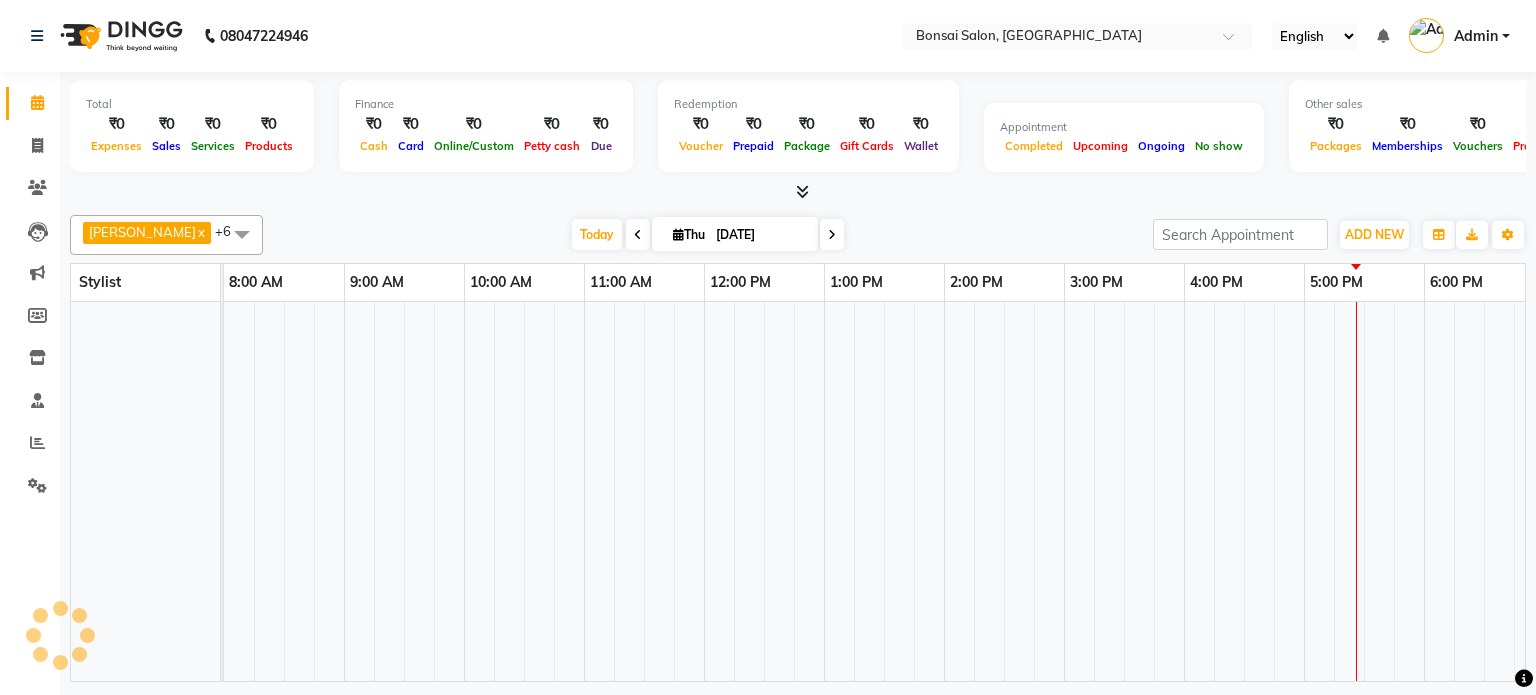 scroll, scrollTop: 0, scrollLeft: 0, axis: both 